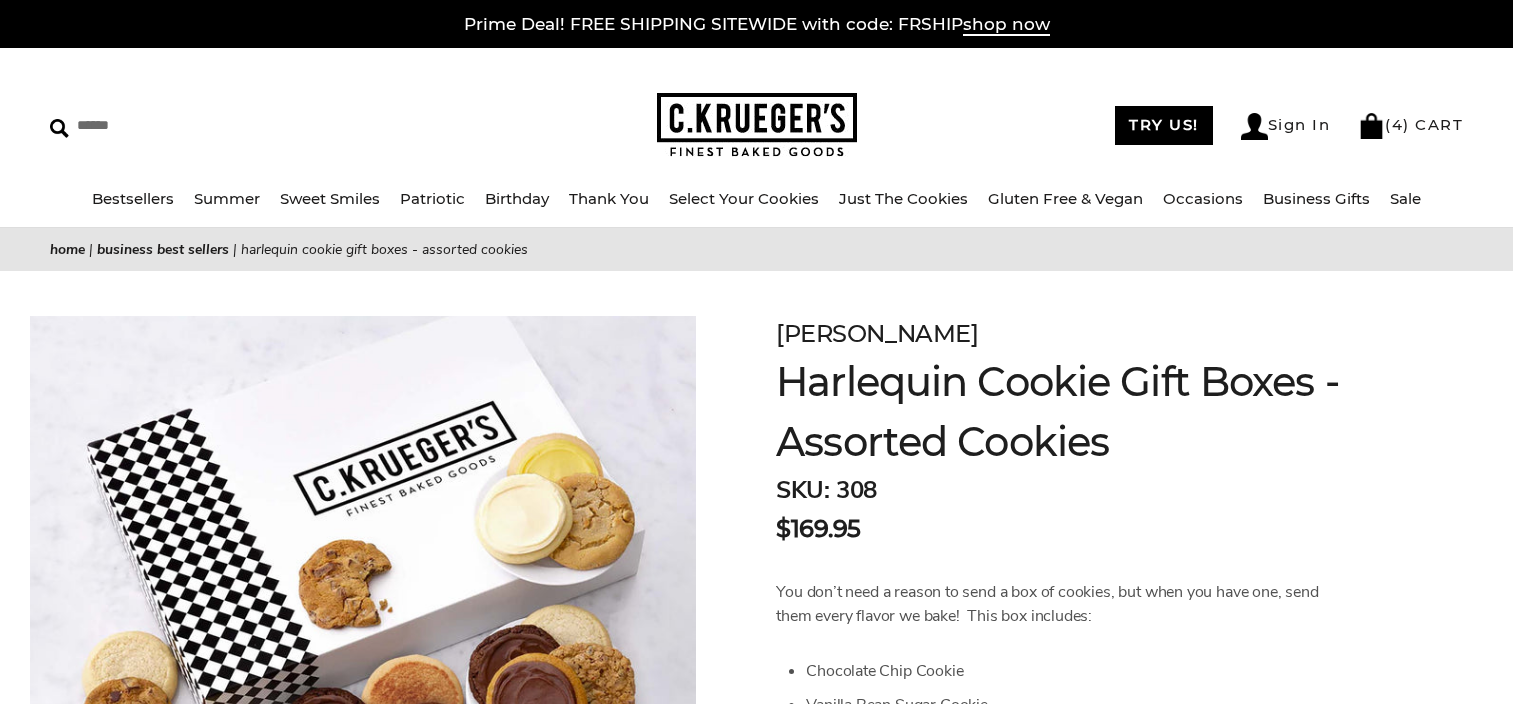 scroll, scrollTop: 900, scrollLeft: 0, axis: vertical 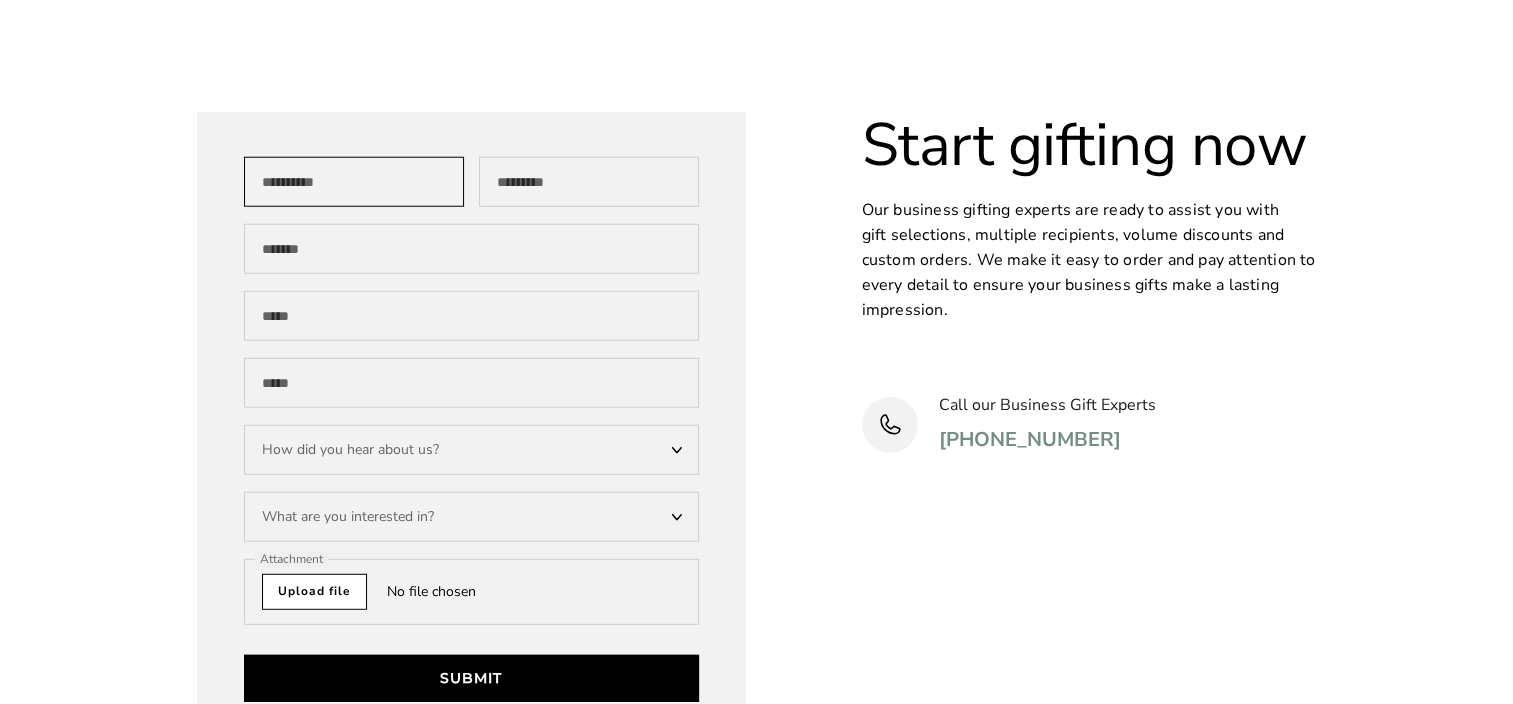click on "First Name" at bounding box center (354, 182) 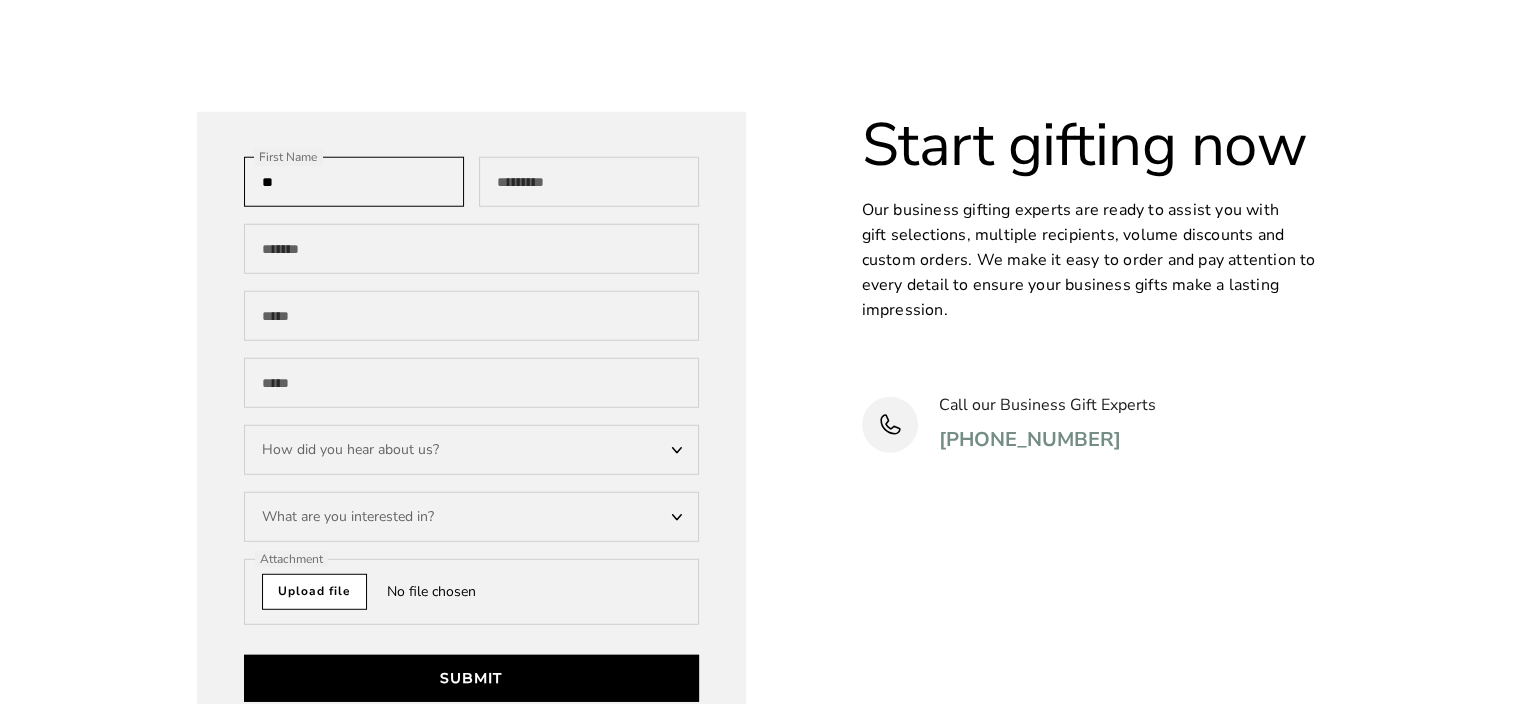 scroll, scrollTop: 0, scrollLeft: 0, axis: both 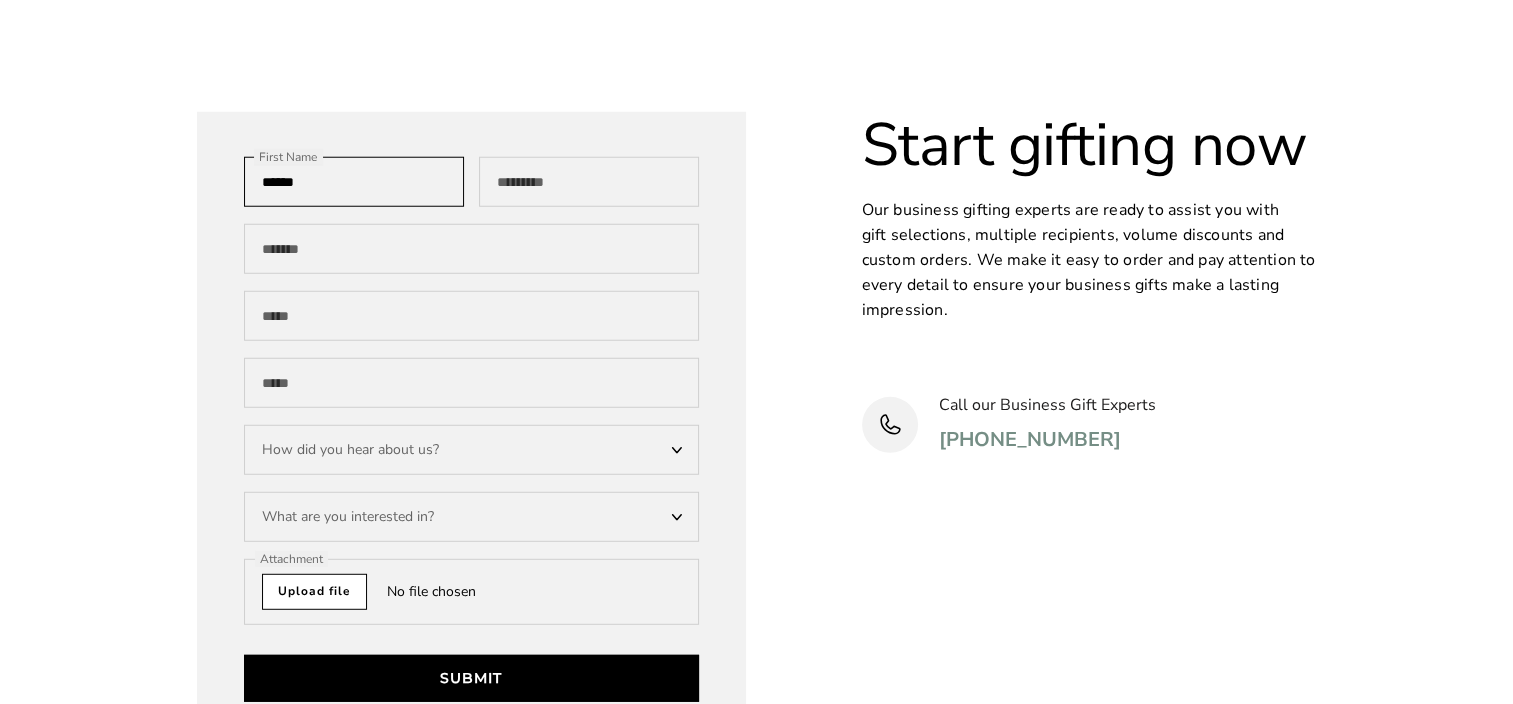 type on "******" 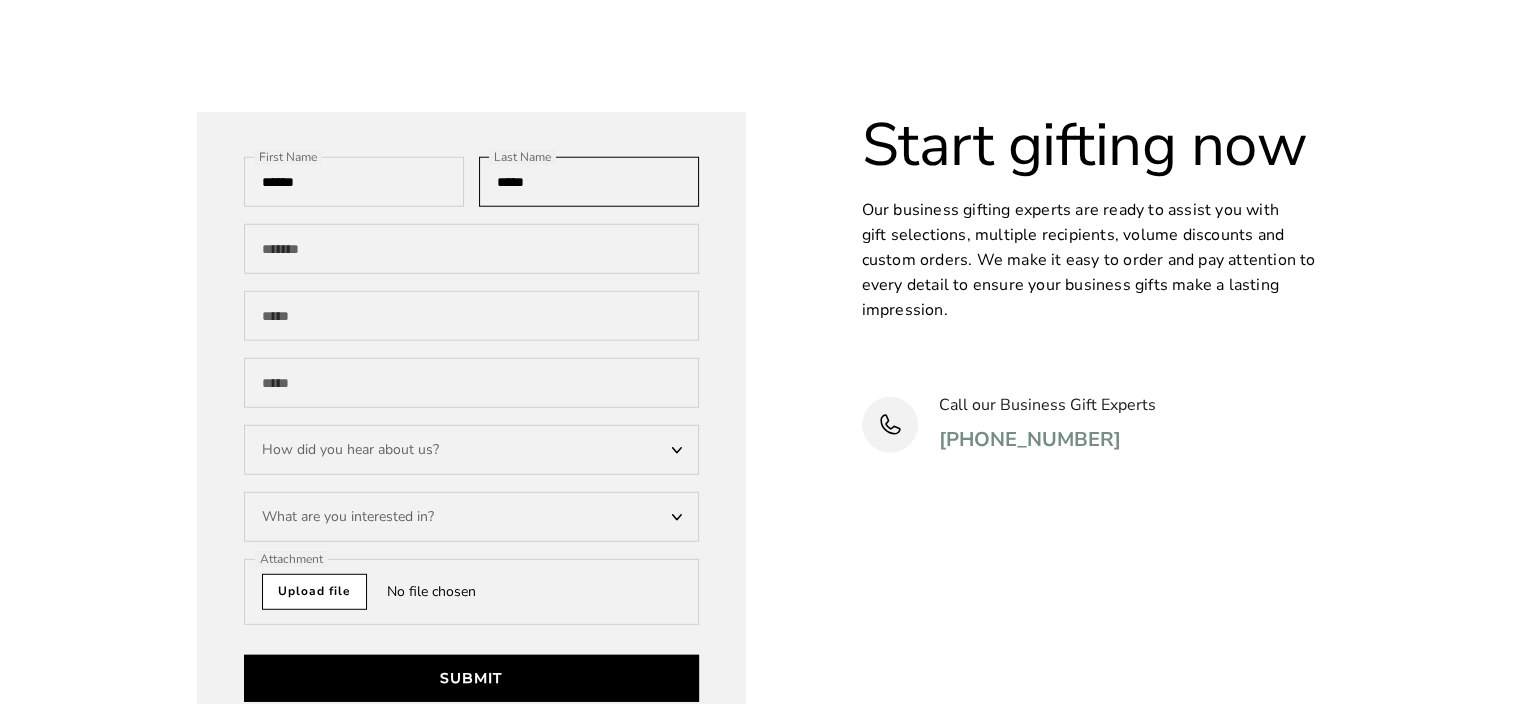 type on "*****" 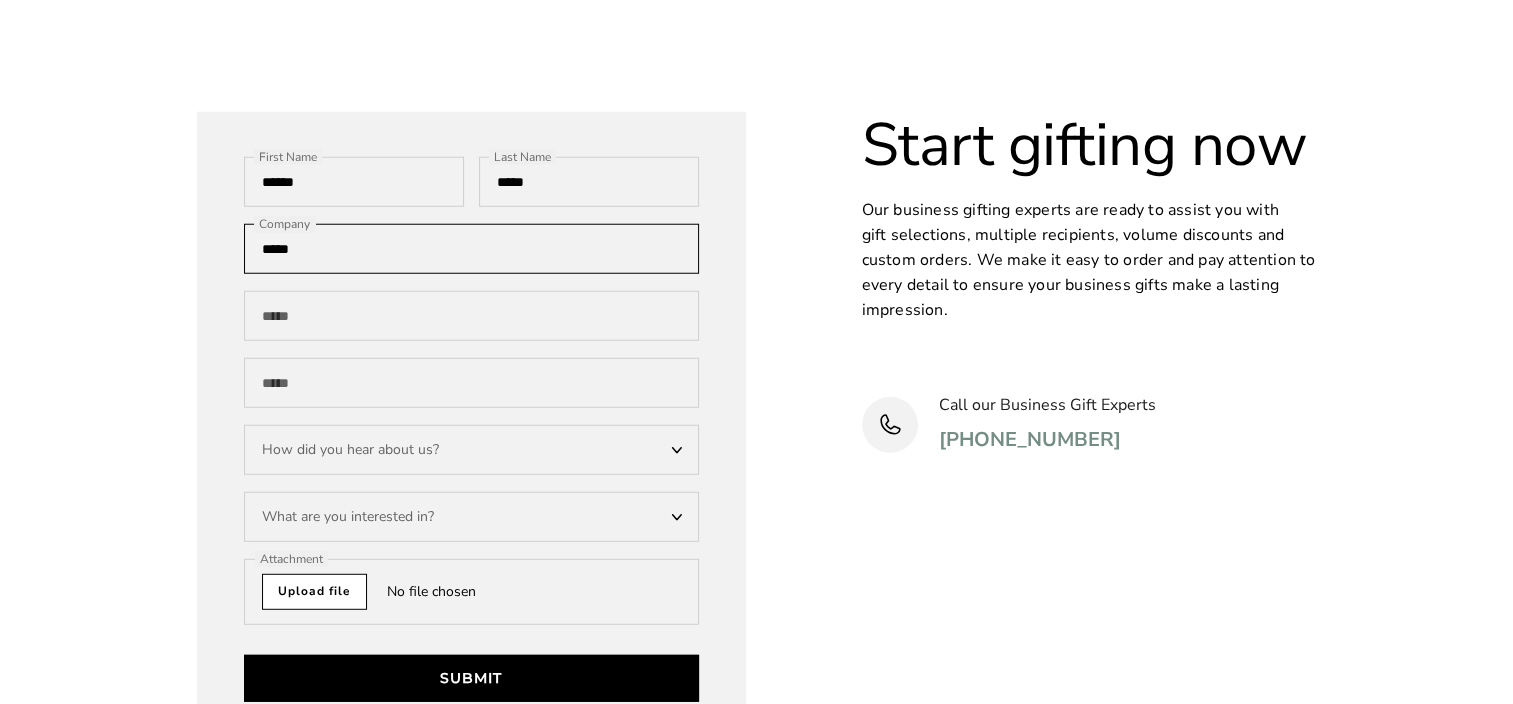 type on "**********" 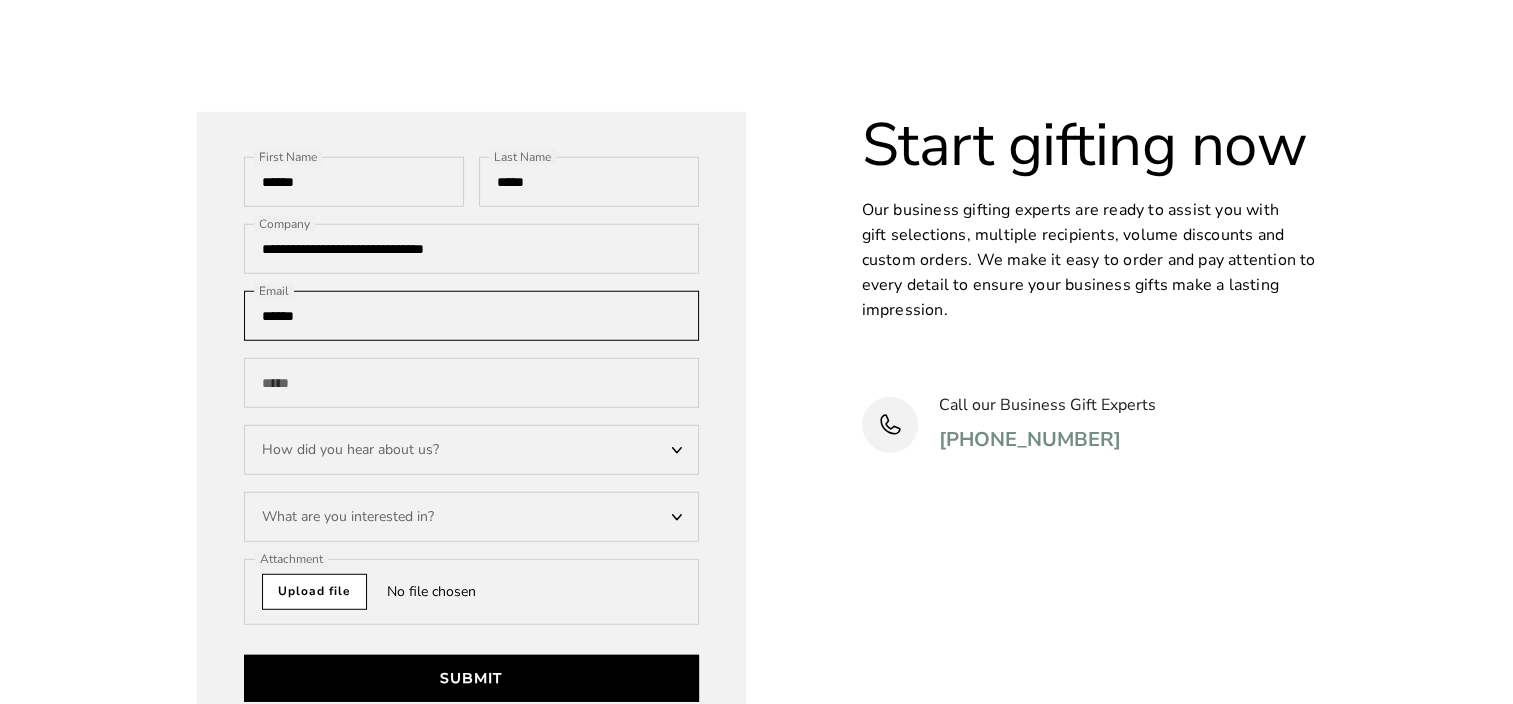 type on "**********" 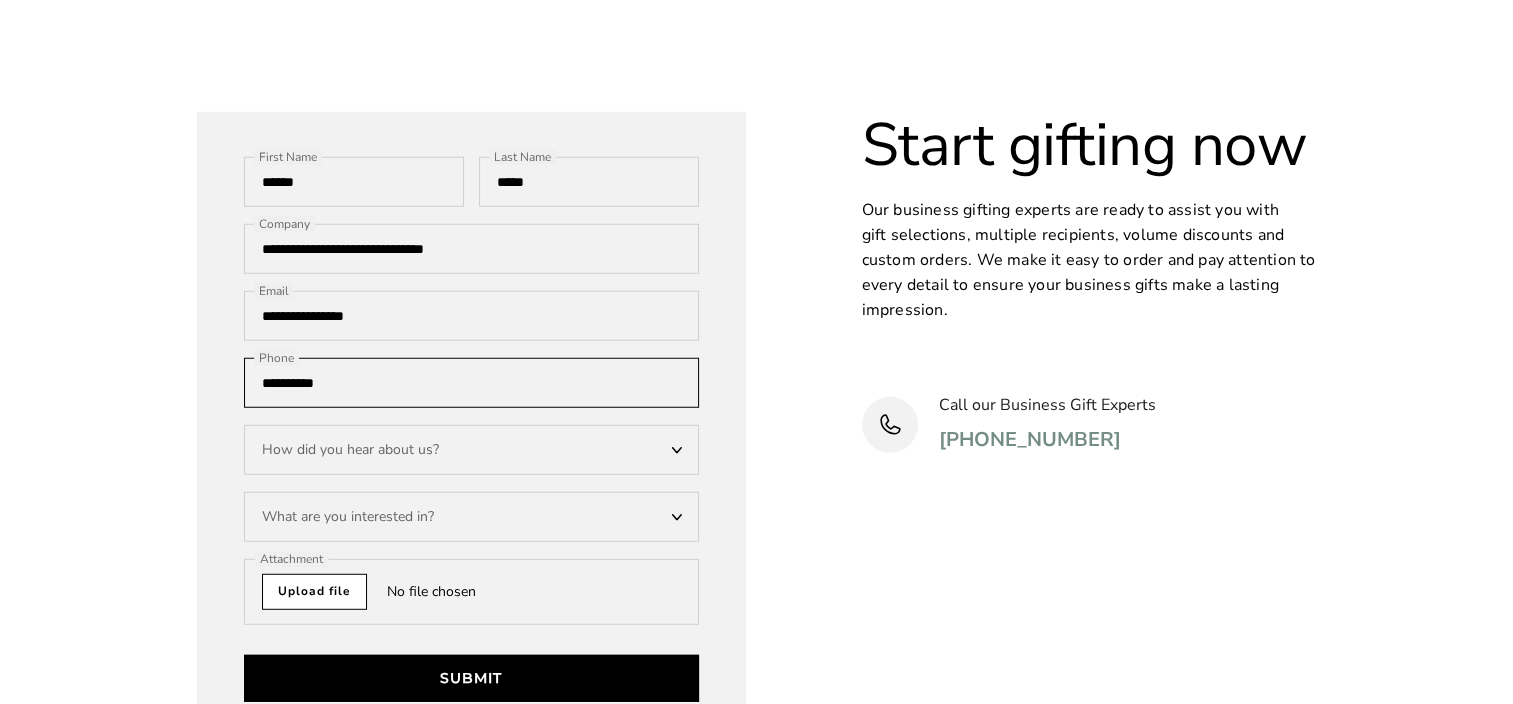 type on "**********" 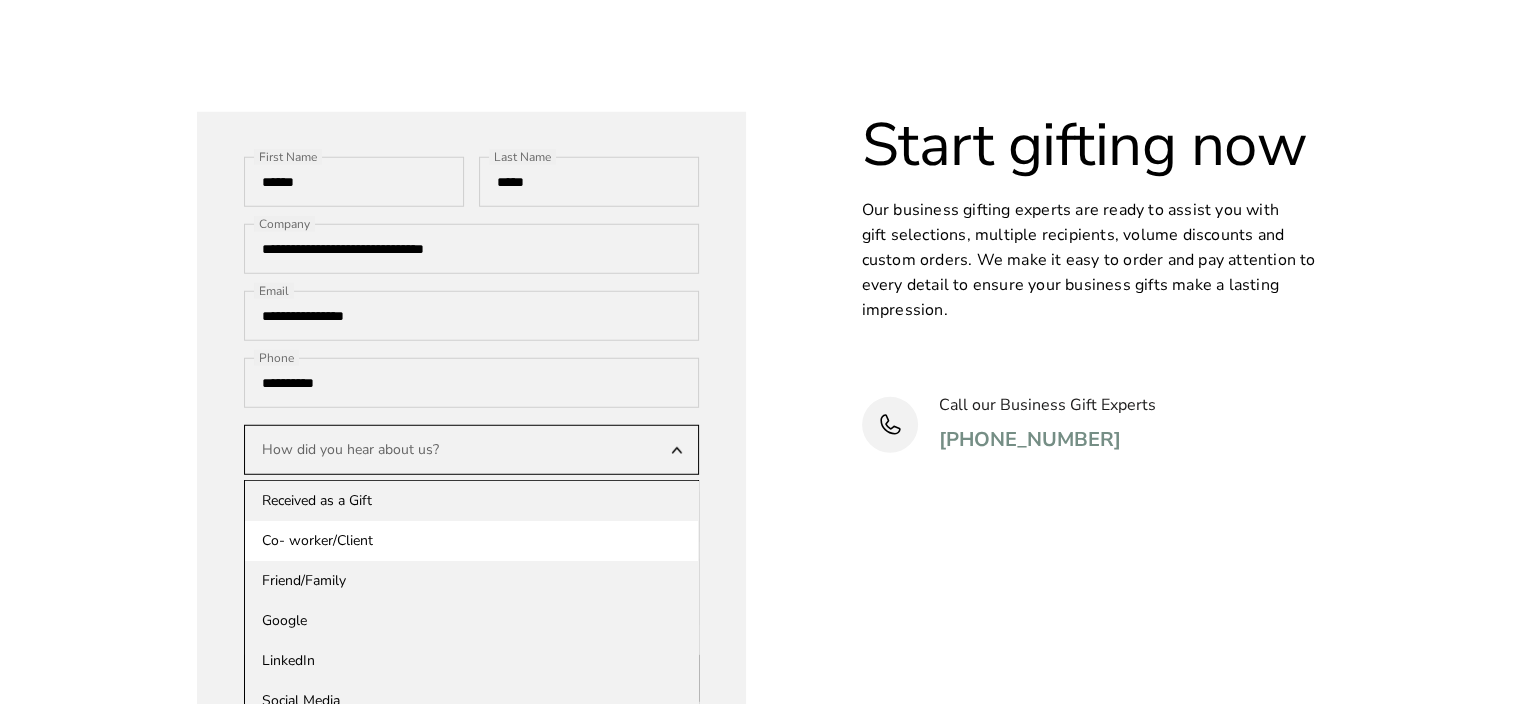 click on "Co- worker/Client" at bounding box center [471, 541] 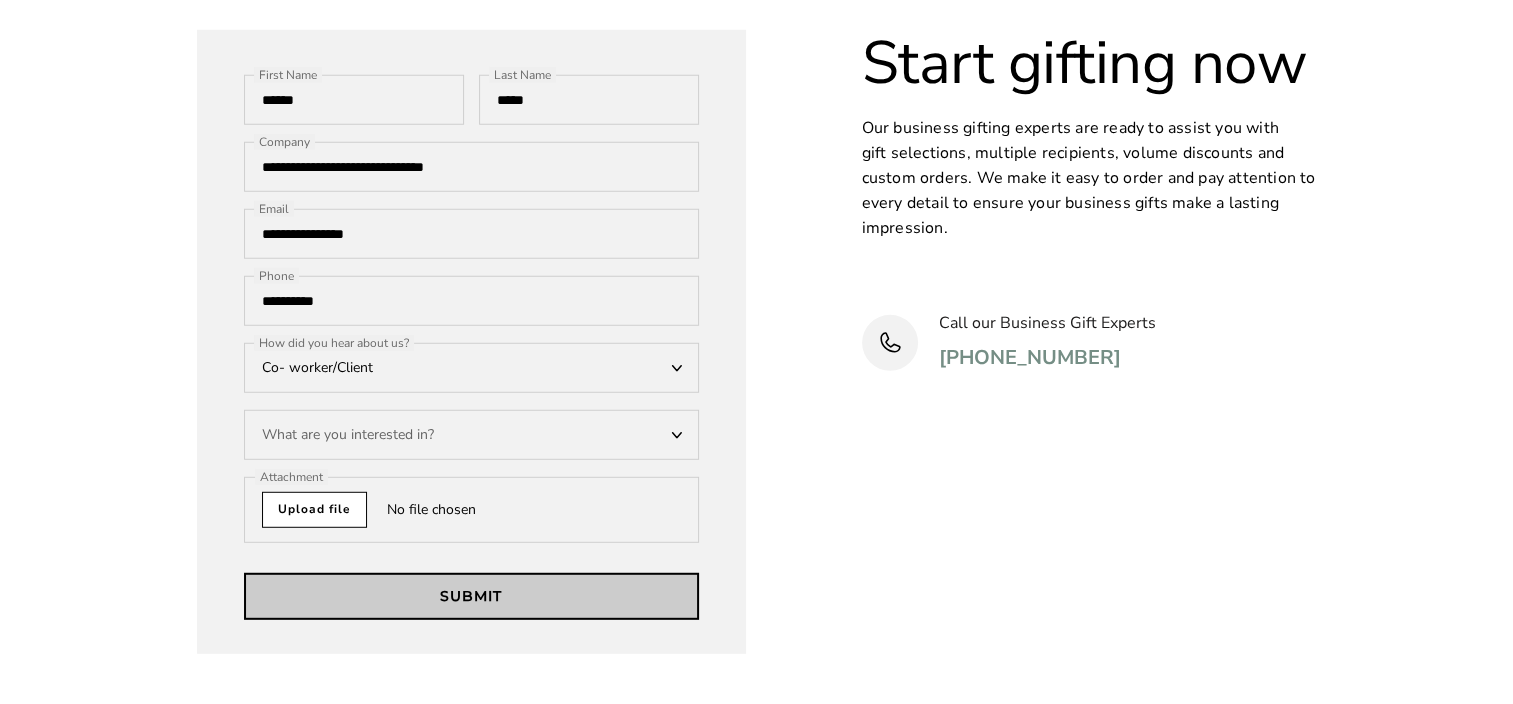 scroll, scrollTop: 5555, scrollLeft: 0, axis: vertical 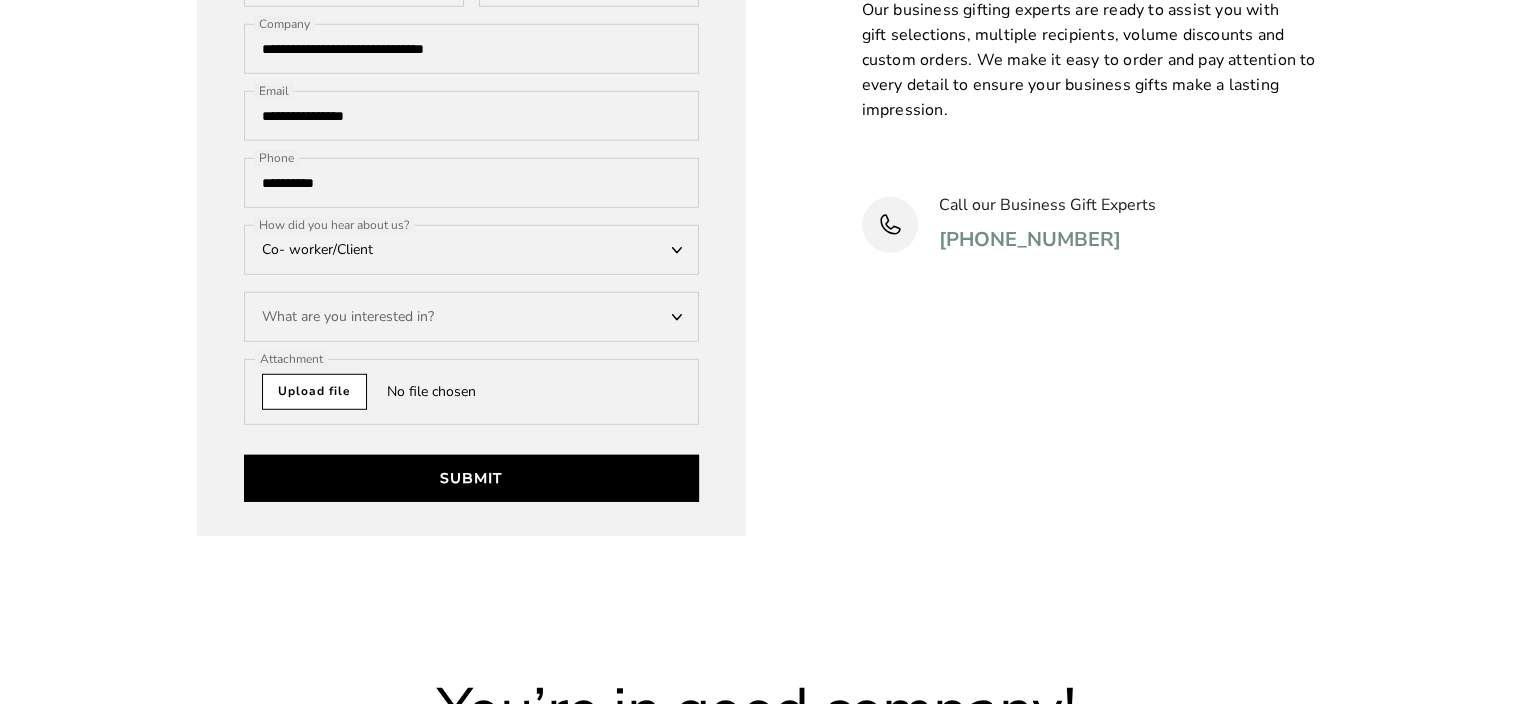 click on "What are you interested in?" at bounding box center (471, 317) 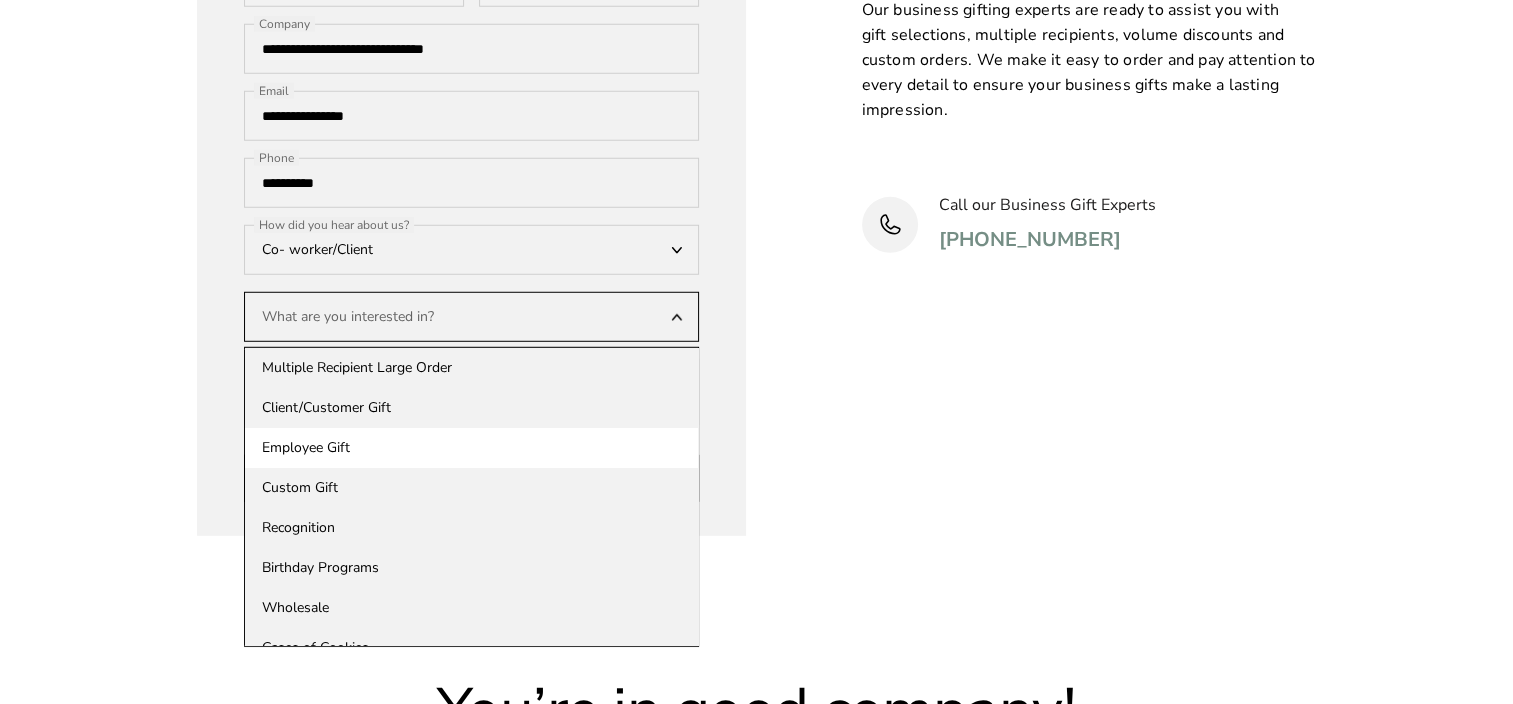 click on "Employee Gift" at bounding box center [471, 448] 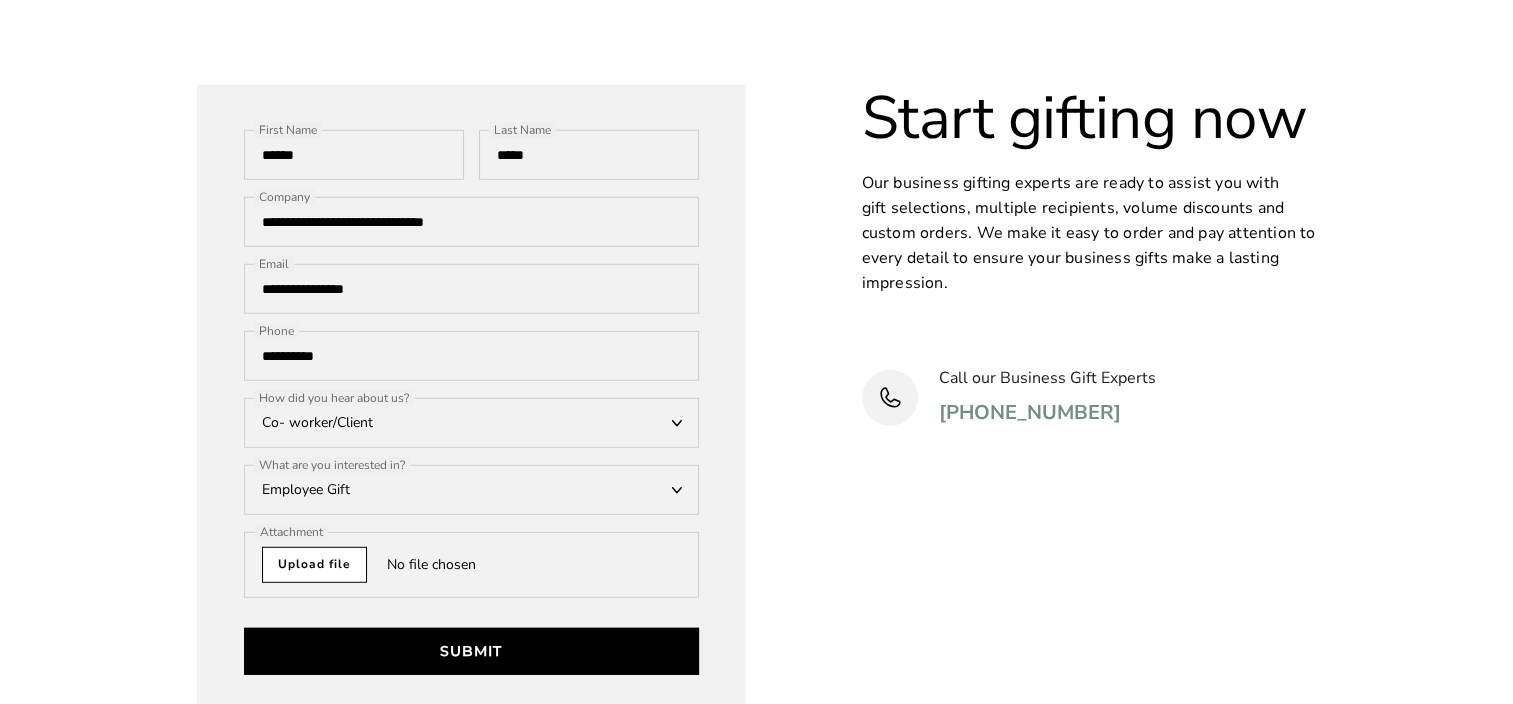 scroll, scrollTop: 5455, scrollLeft: 0, axis: vertical 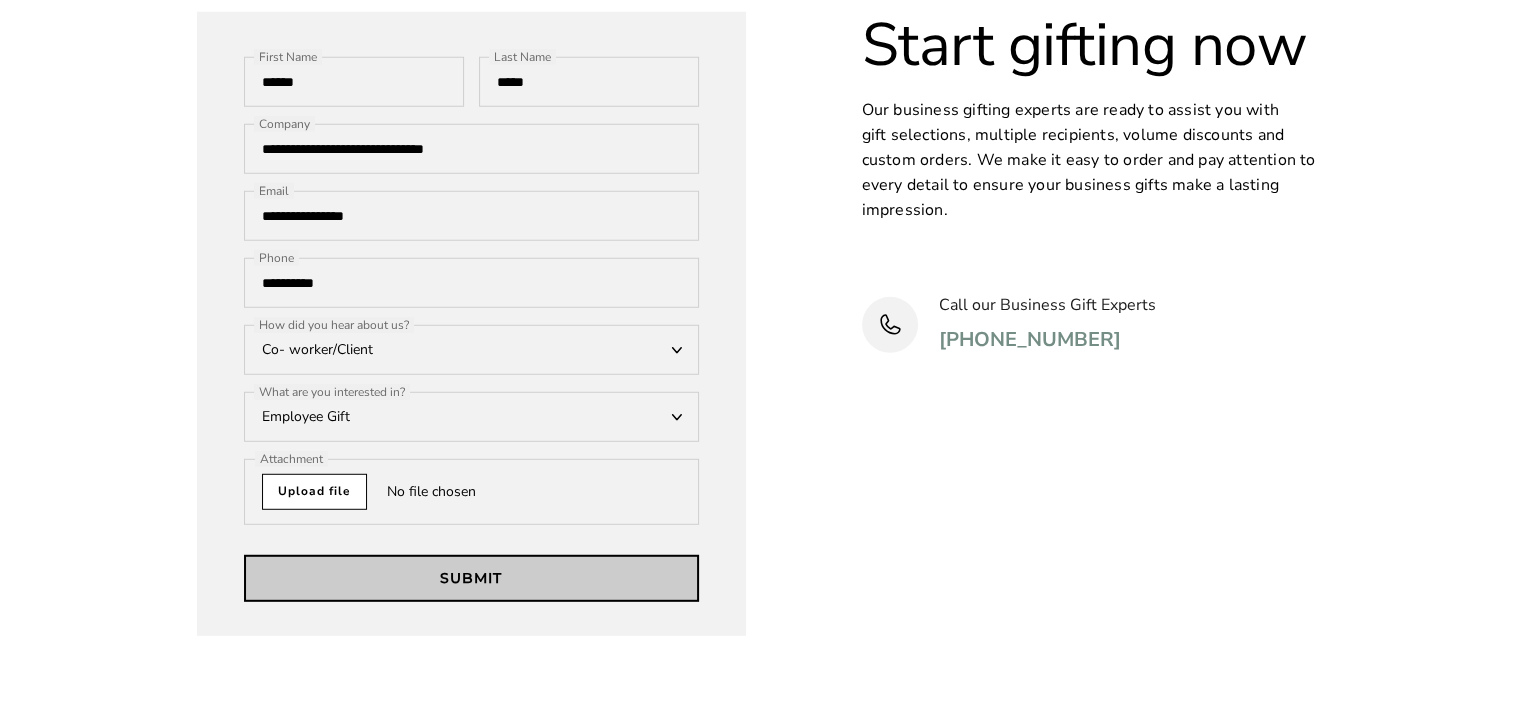 drag, startPoint x: 412, startPoint y: 580, endPoint x: 524, endPoint y: 564, distance: 113.137085 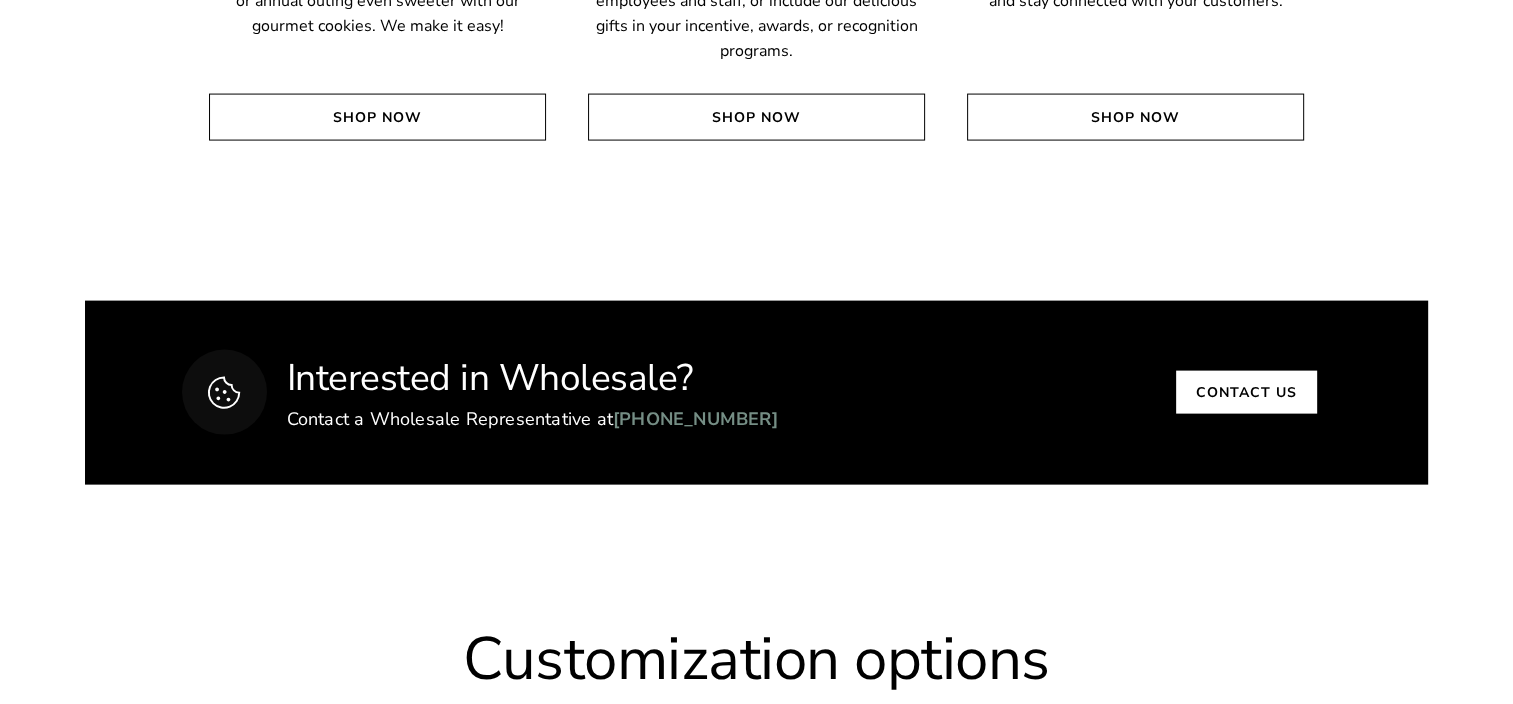 scroll, scrollTop: 3755, scrollLeft: 0, axis: vertical 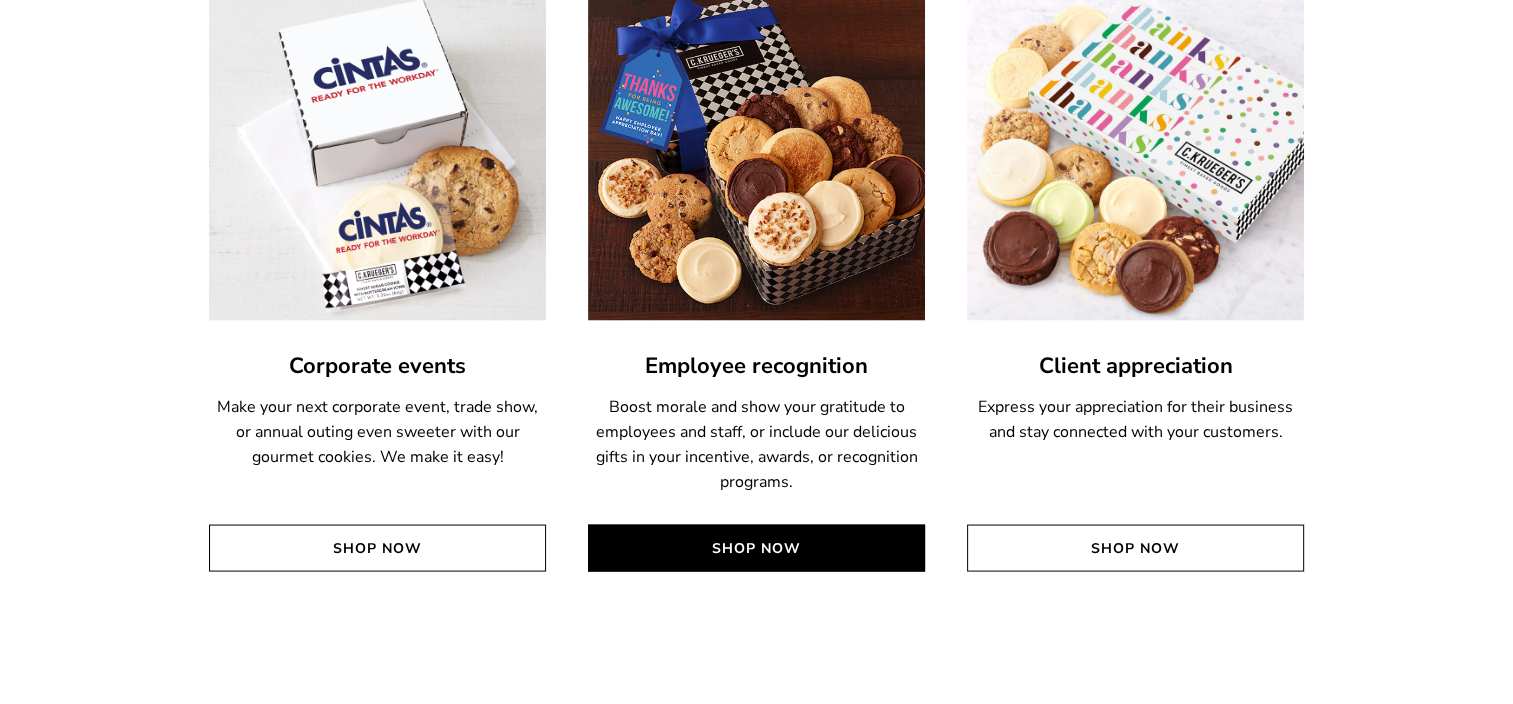 click on "Shop Now" at bounding box center (756, 548) 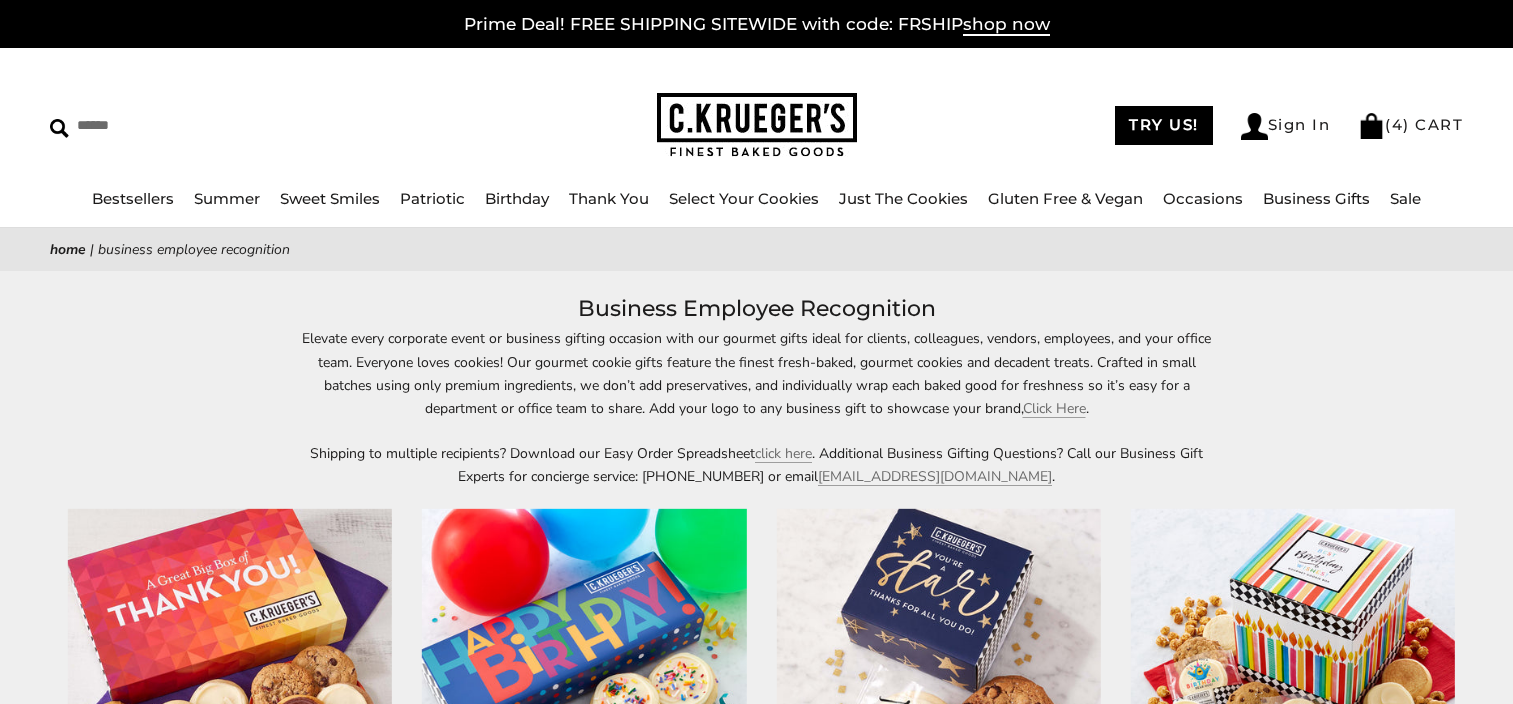 scroll, scrollTop: 500, scrollLeft: 0, axis: vertical 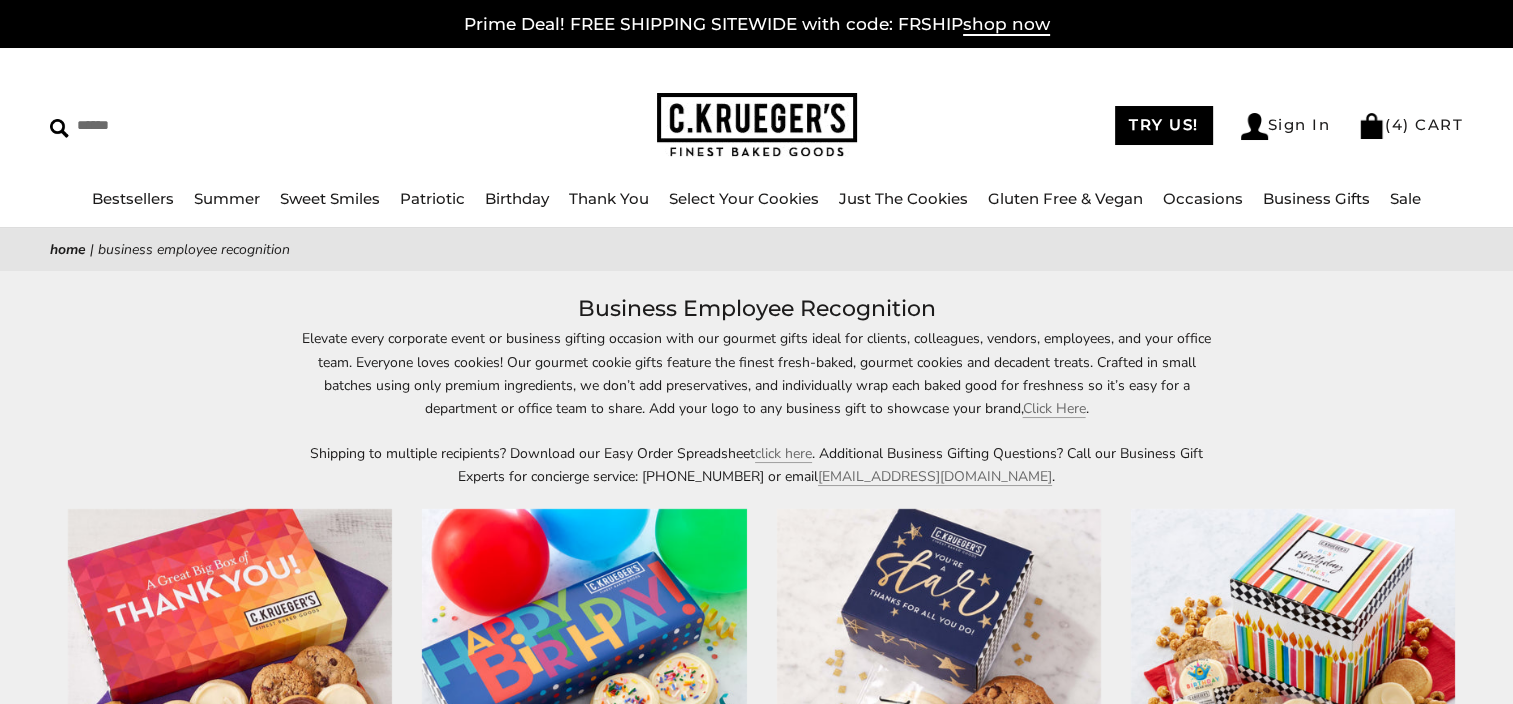 click on "Home" at bounding box center (68, 249) 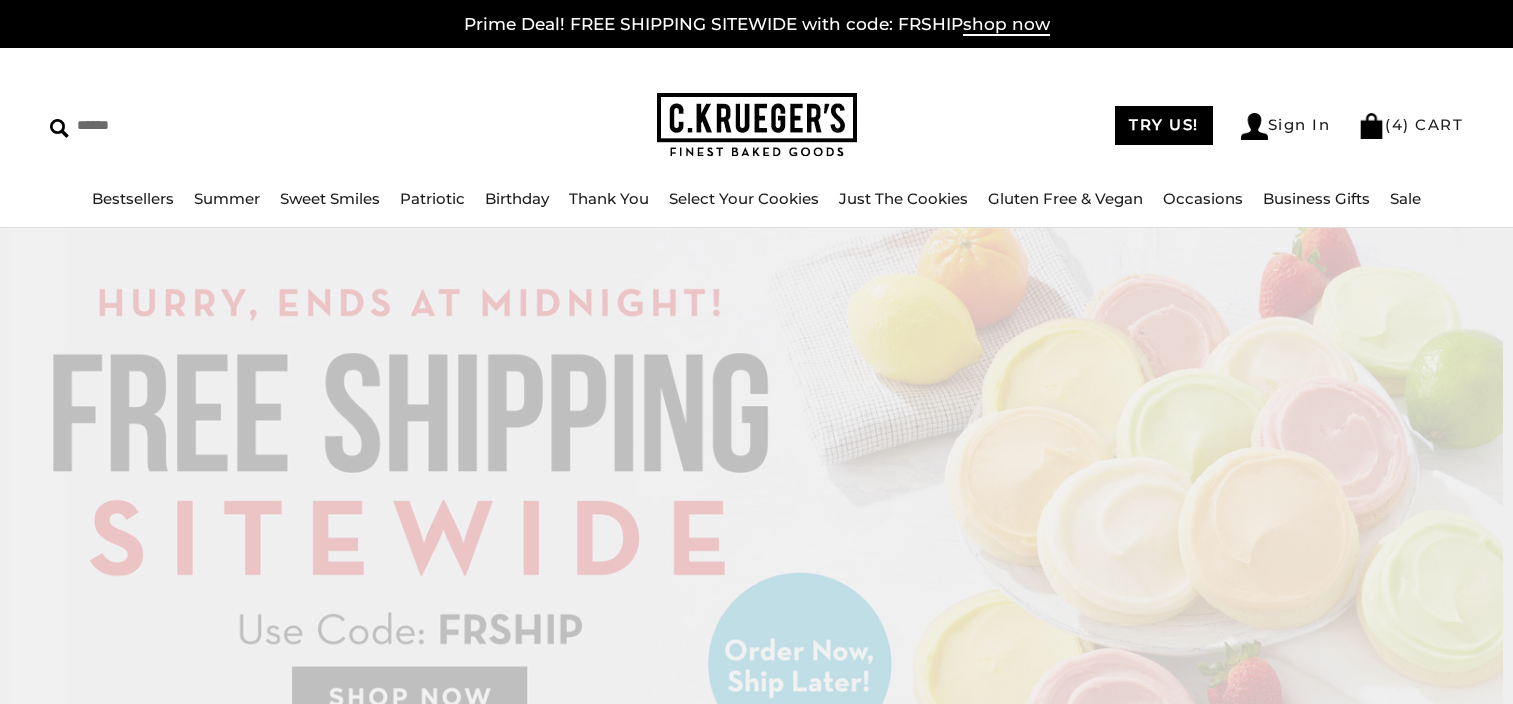 scroll, scrollTop: 0, scrollLeft: 0, axis: both 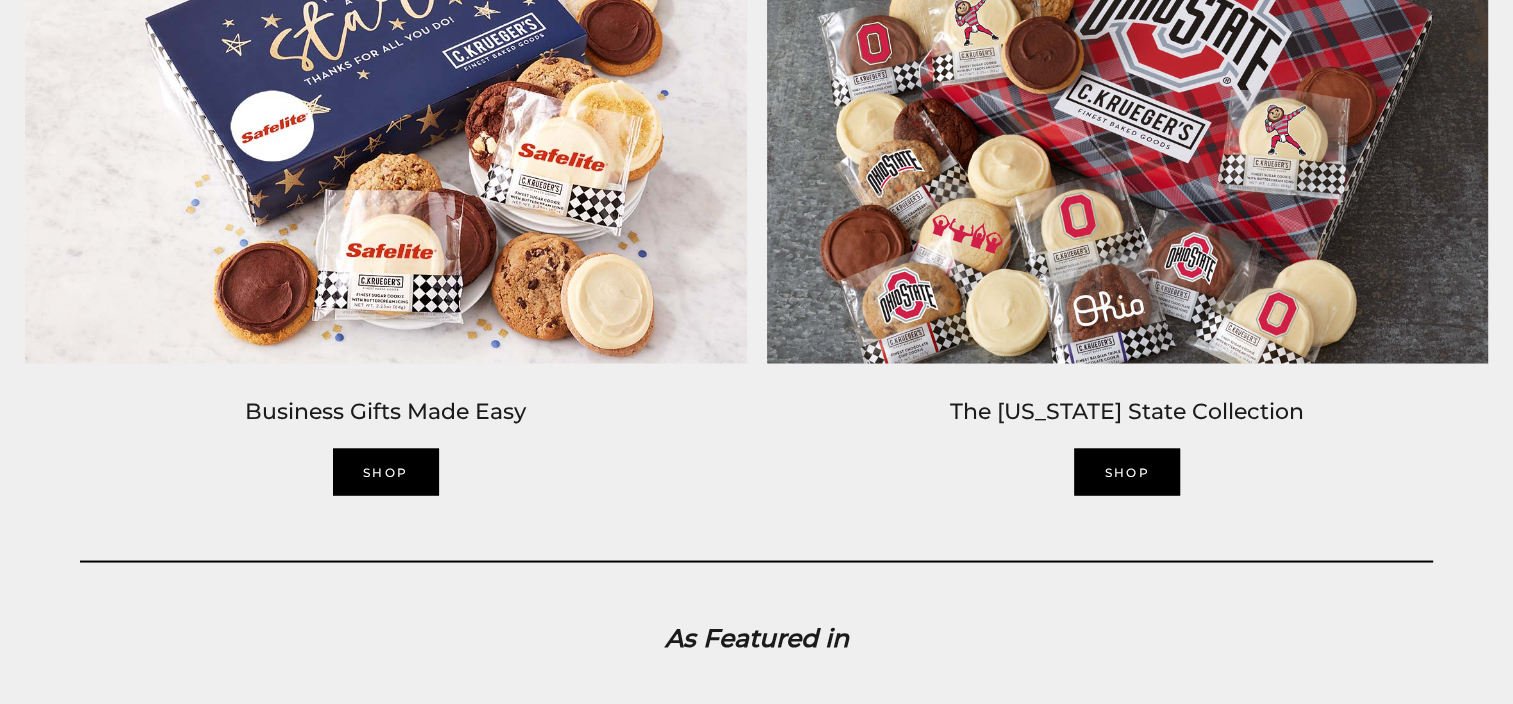click on "SHOP" at bounding box center (386, 471) 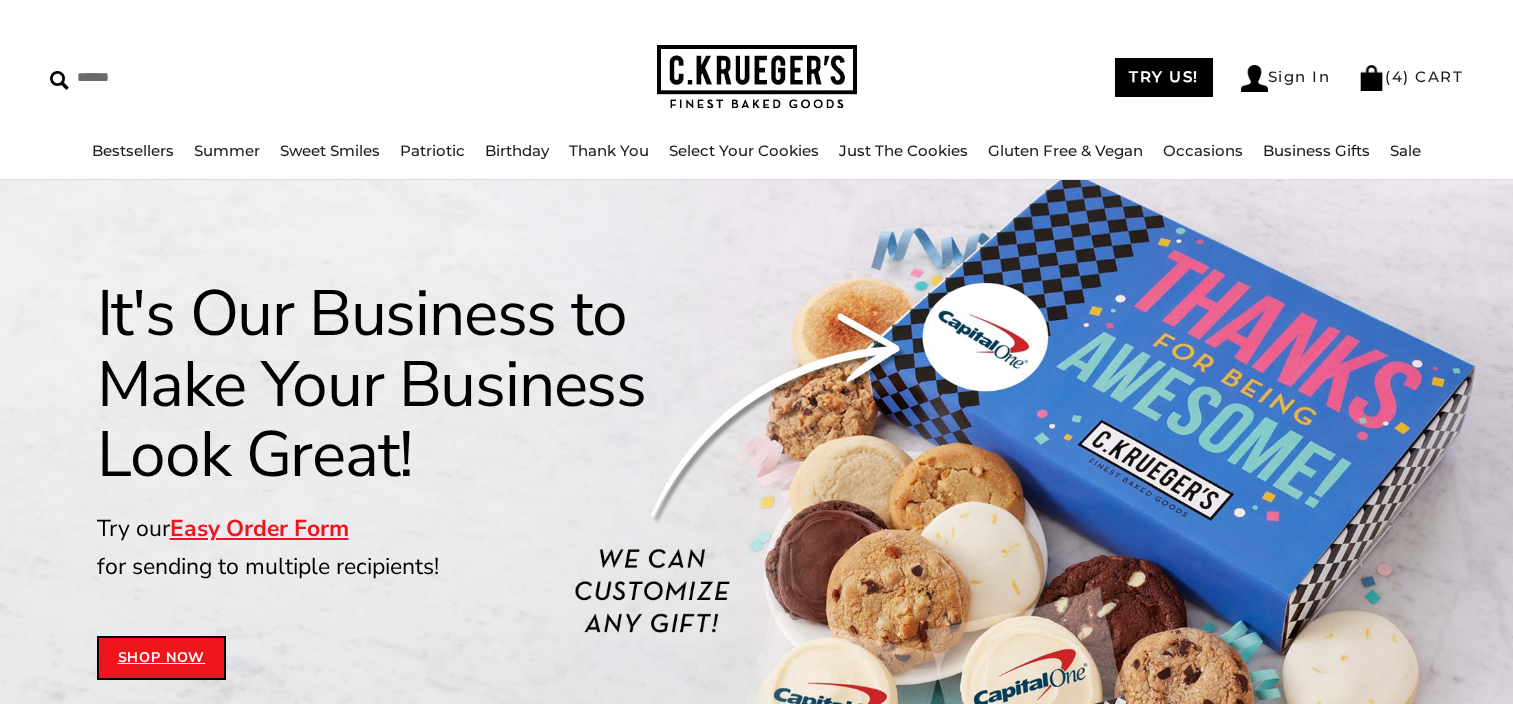 scroll, scrollTop: 0, scrollLeft: 0, axis: both 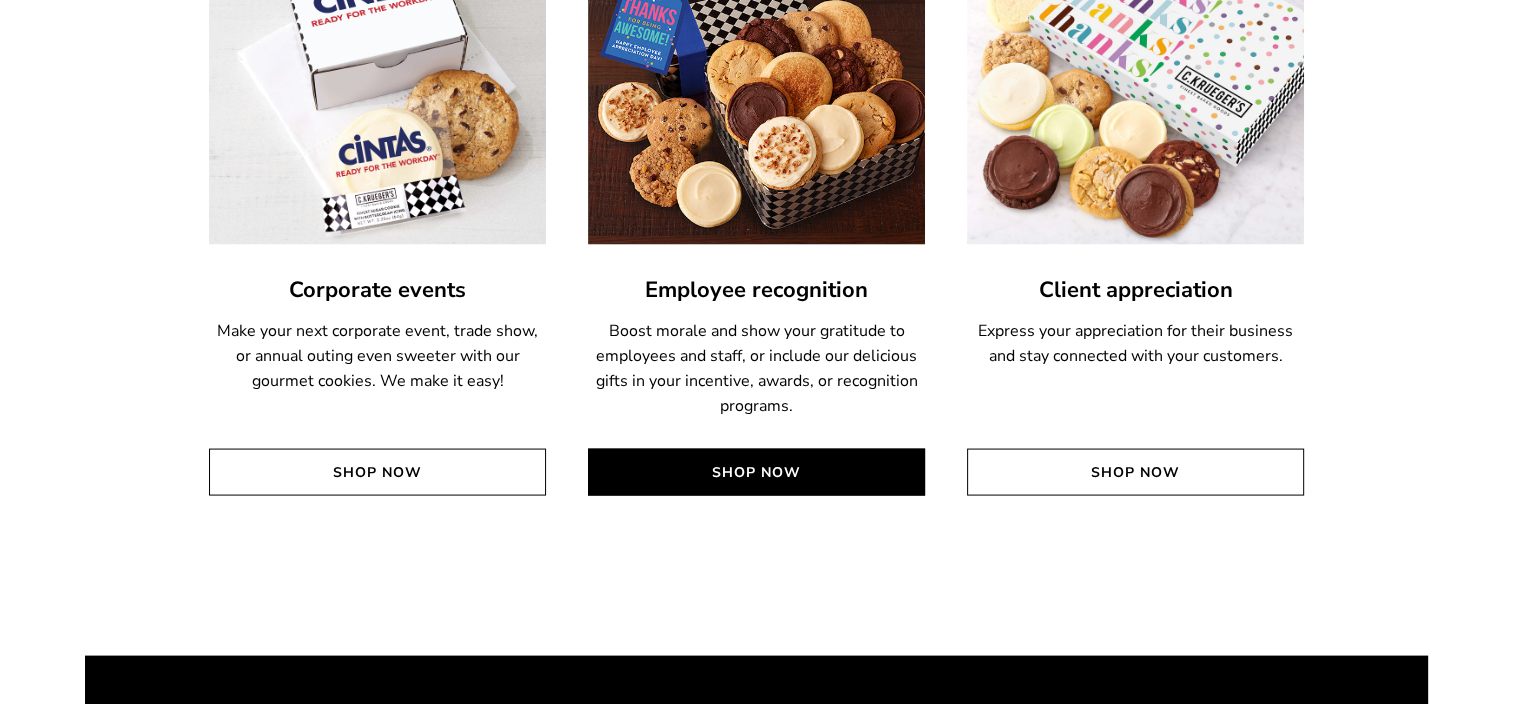 click on "Shop Now" at bounding box center (756, 472) 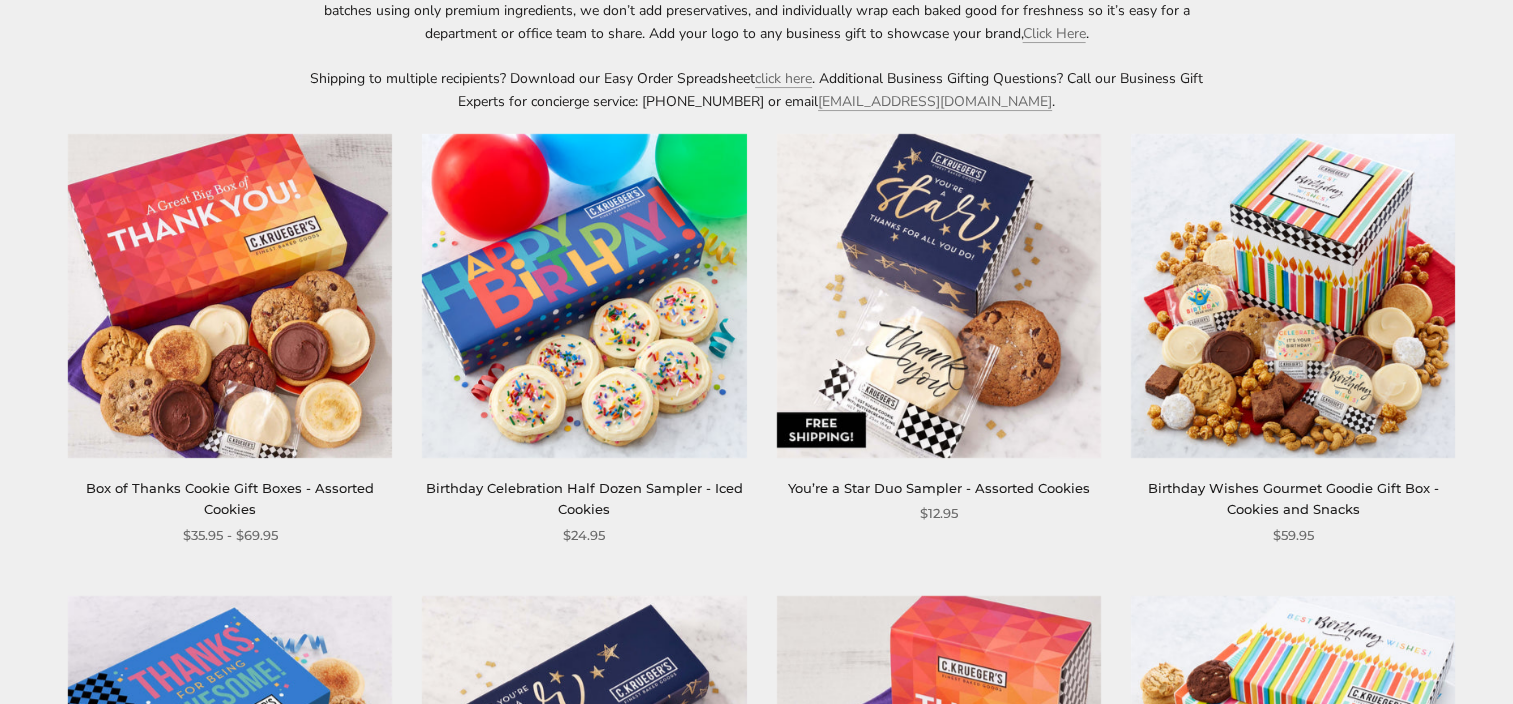 scroll, scrollTop: 0, scrollLeft: 0, axis: both 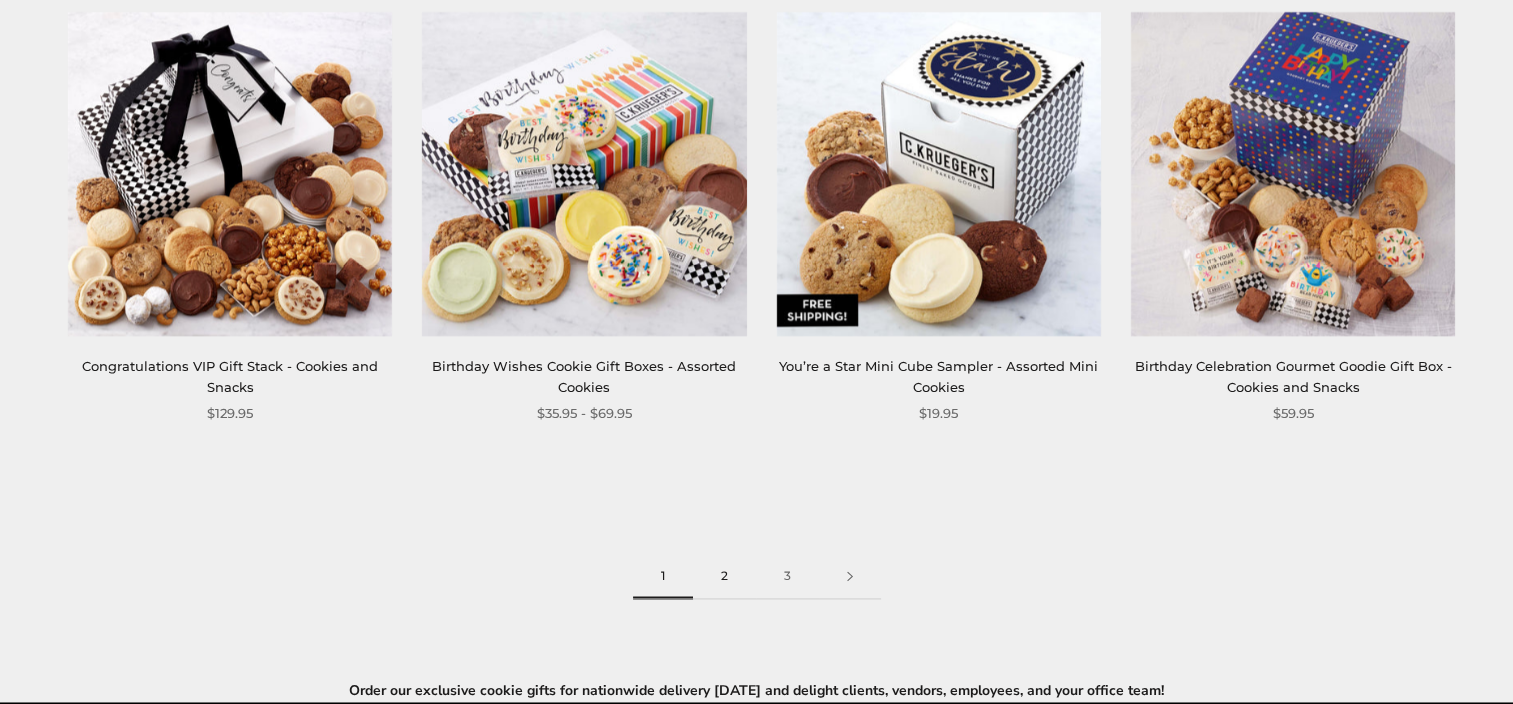 click on "2" at bounding box center [724, 576] 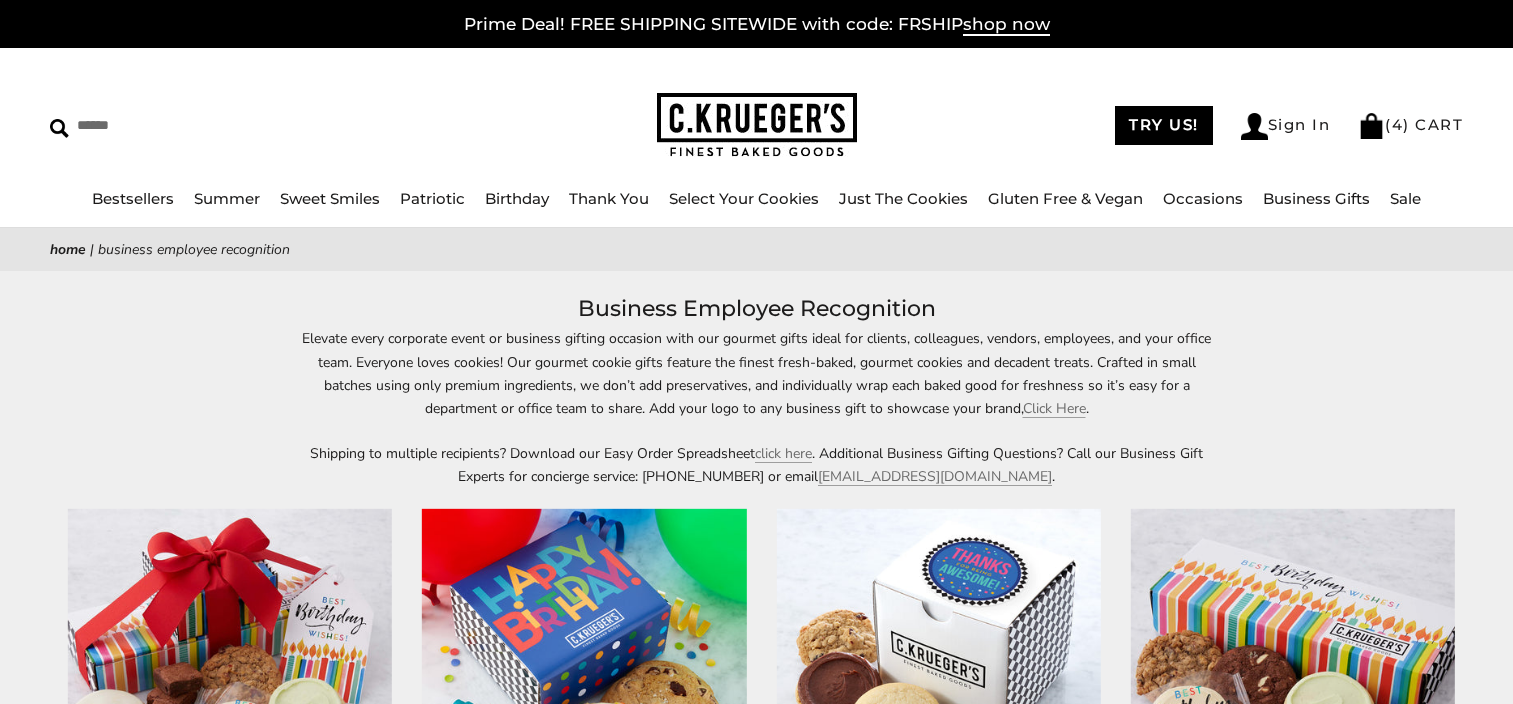 scroll, scrollTop: 0, scrollLeft: 0, axis: both 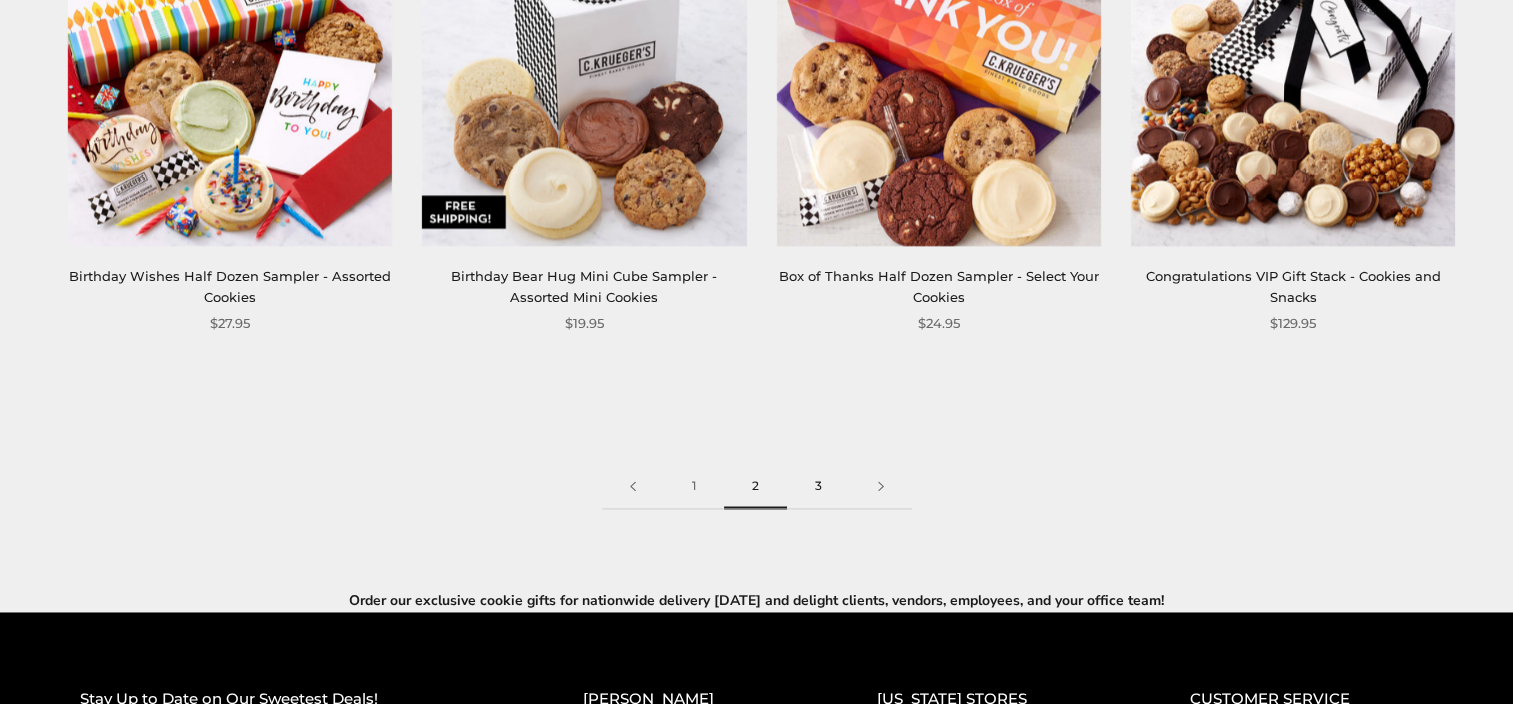 drag, startPoint x: 818, startPoint y: 496, endPoint x: 848, endPoint y: 497, distance: 30.016663 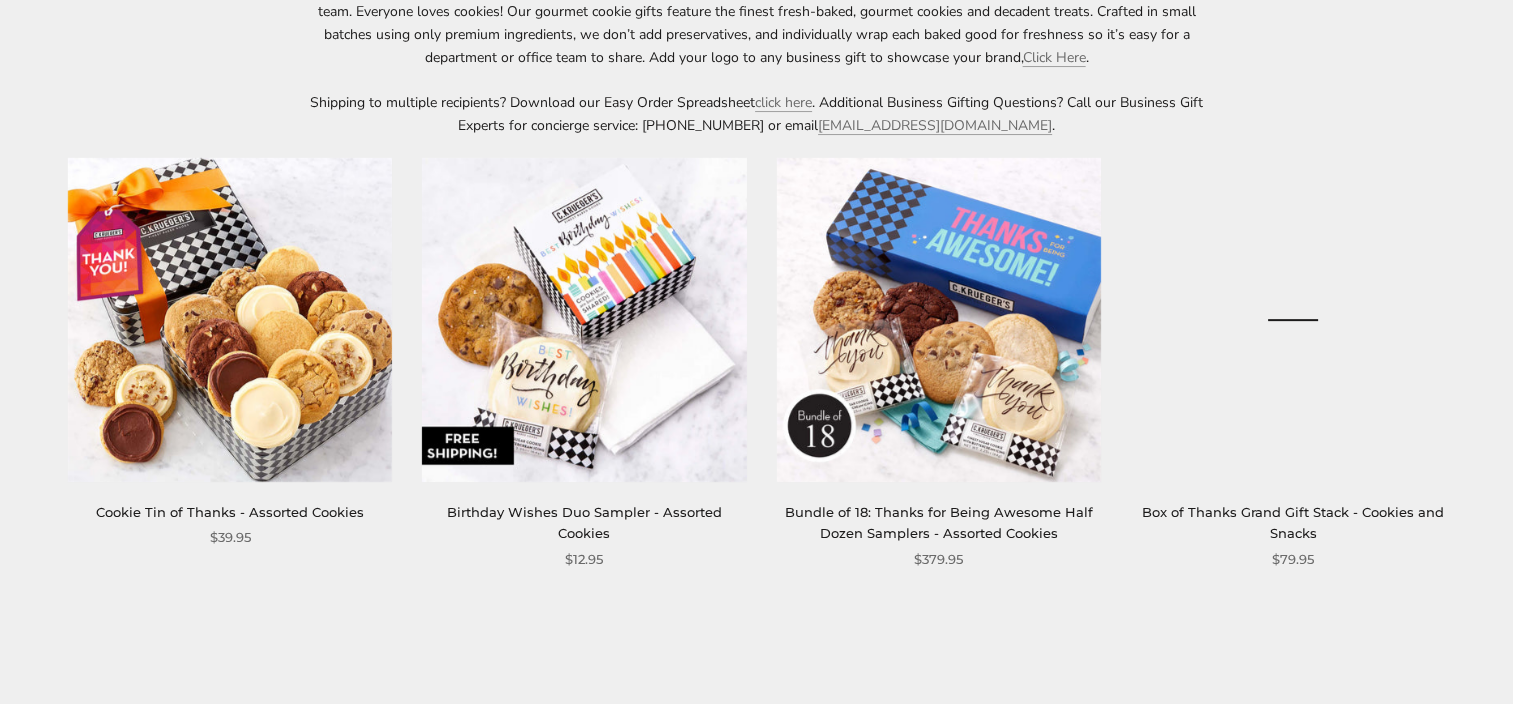 scroll, scrollTop: 0, scrollLeft: 0, axis: both 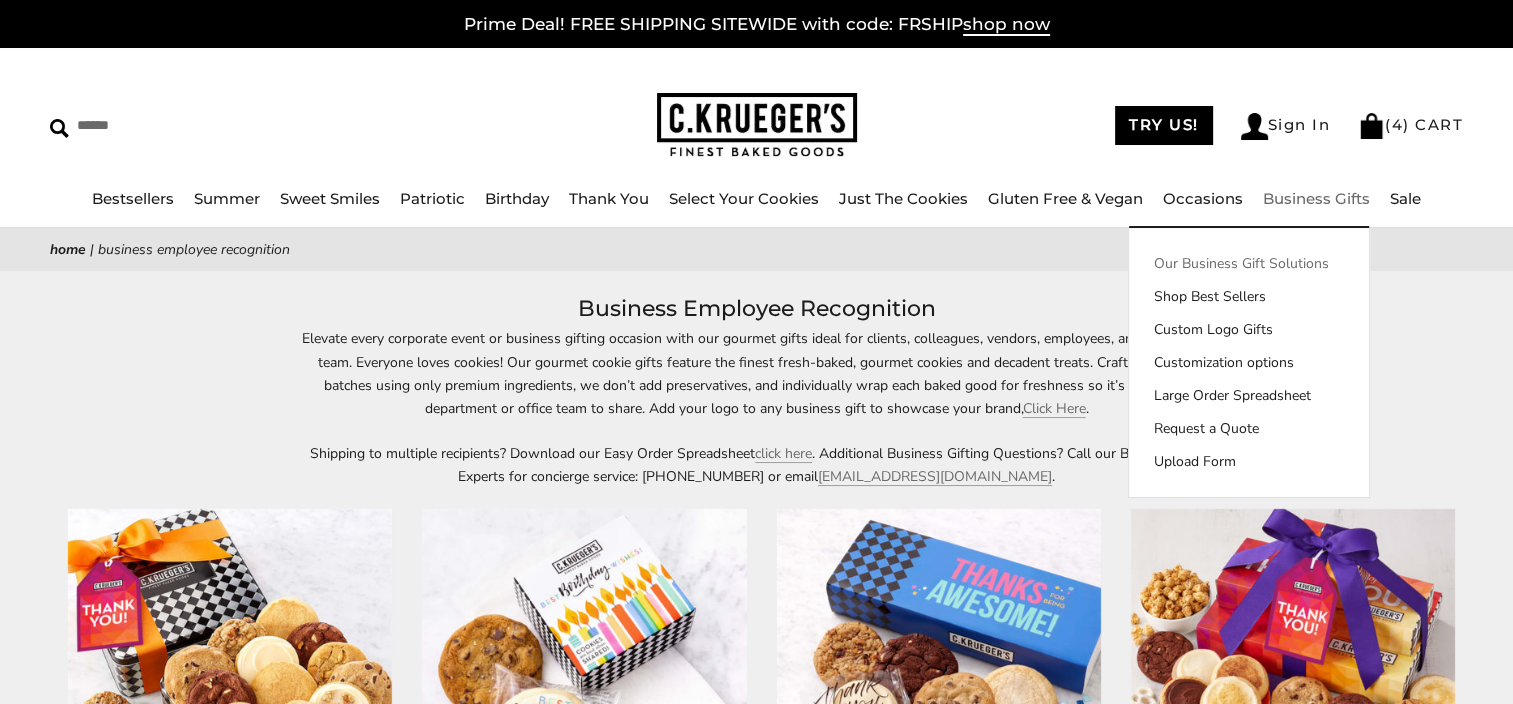 click on "Our Business Gift Solutions" at bounding box center [1249, 263] 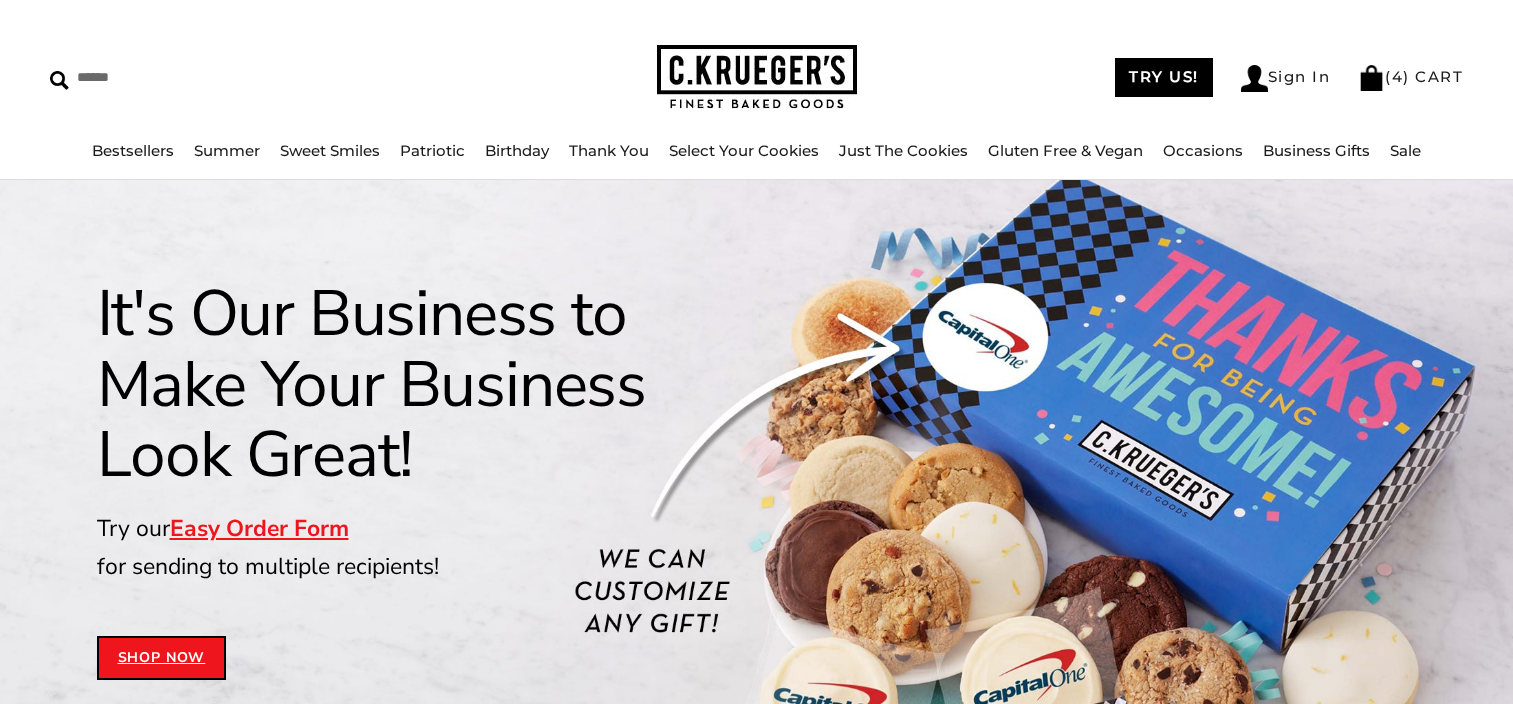scroll, scrollTop: 0, scrollLeft: 0, axis: both 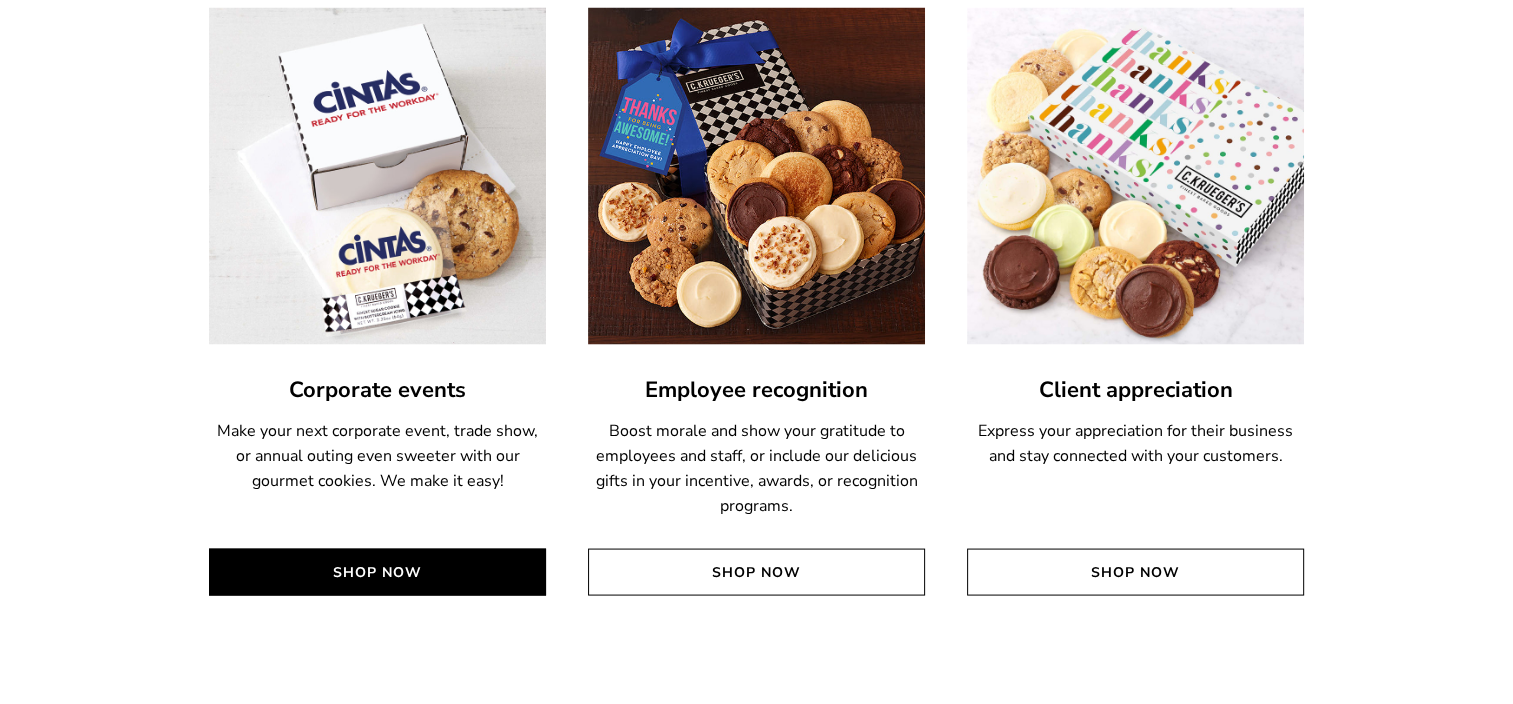 click on "Shop Now" at bounding box center (377, 572) 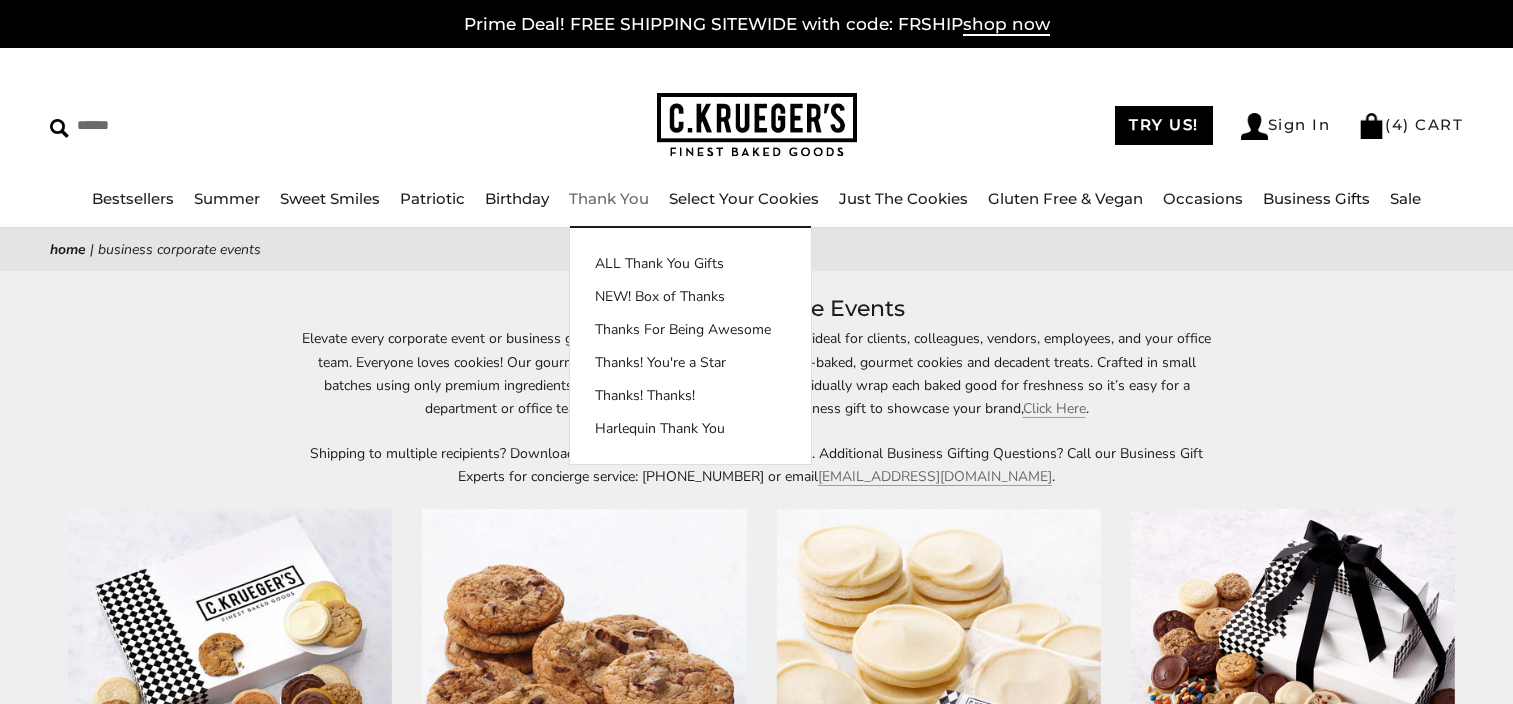 scroll, scrollTop: 0, scrollLeft: 0, axis: both 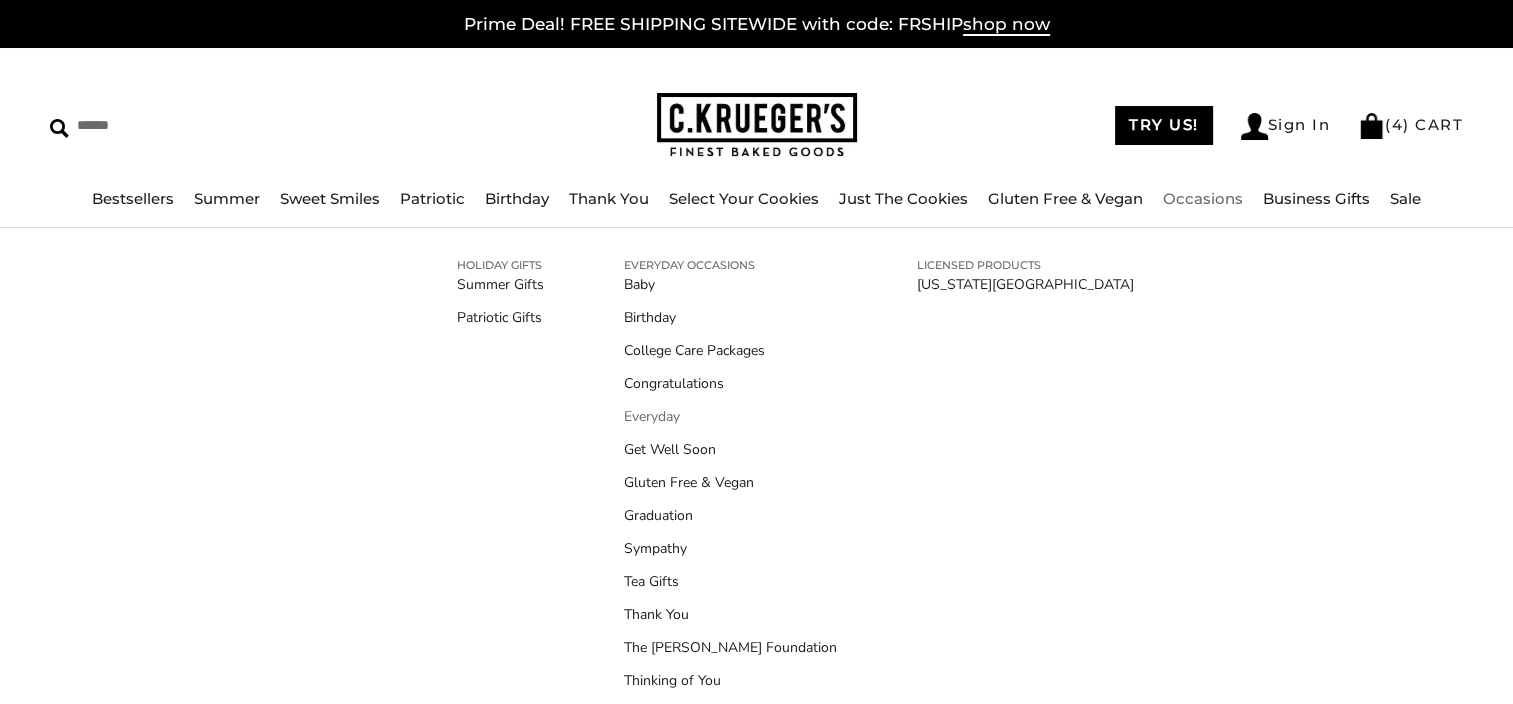 click on "Everyday" at bounding box center (730, 416) 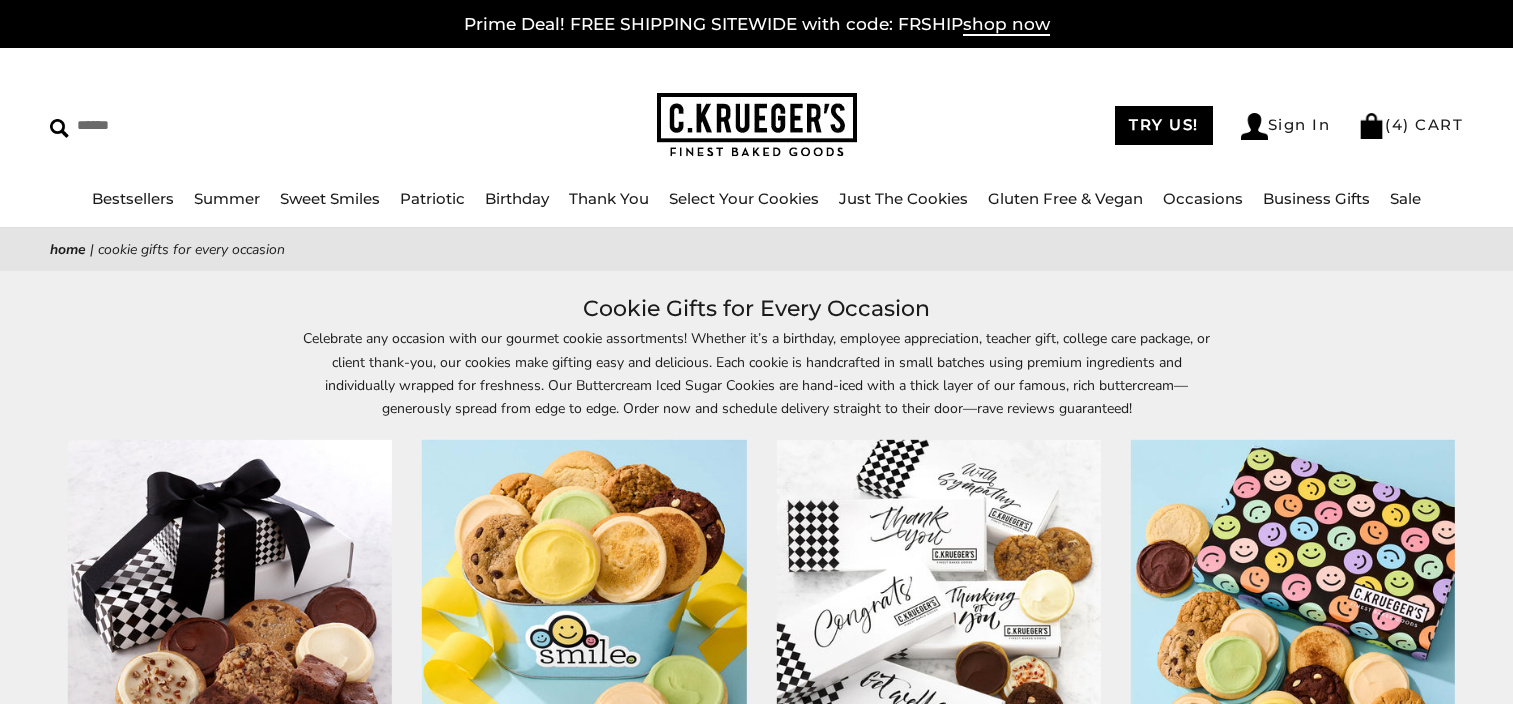 scroll, scrollTop: 0, scrollLeft: 0, axis: both 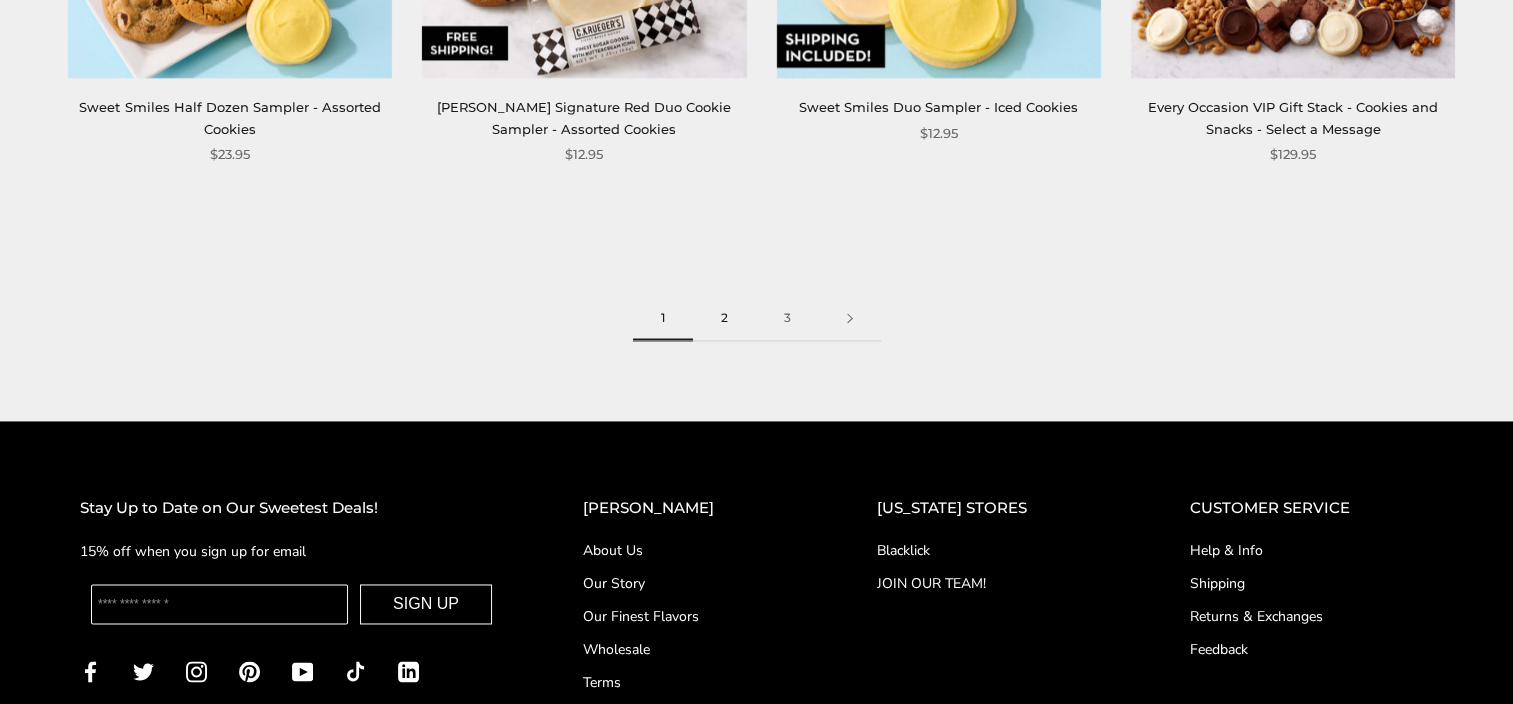 click on "2" at bounding box center (724, 318) 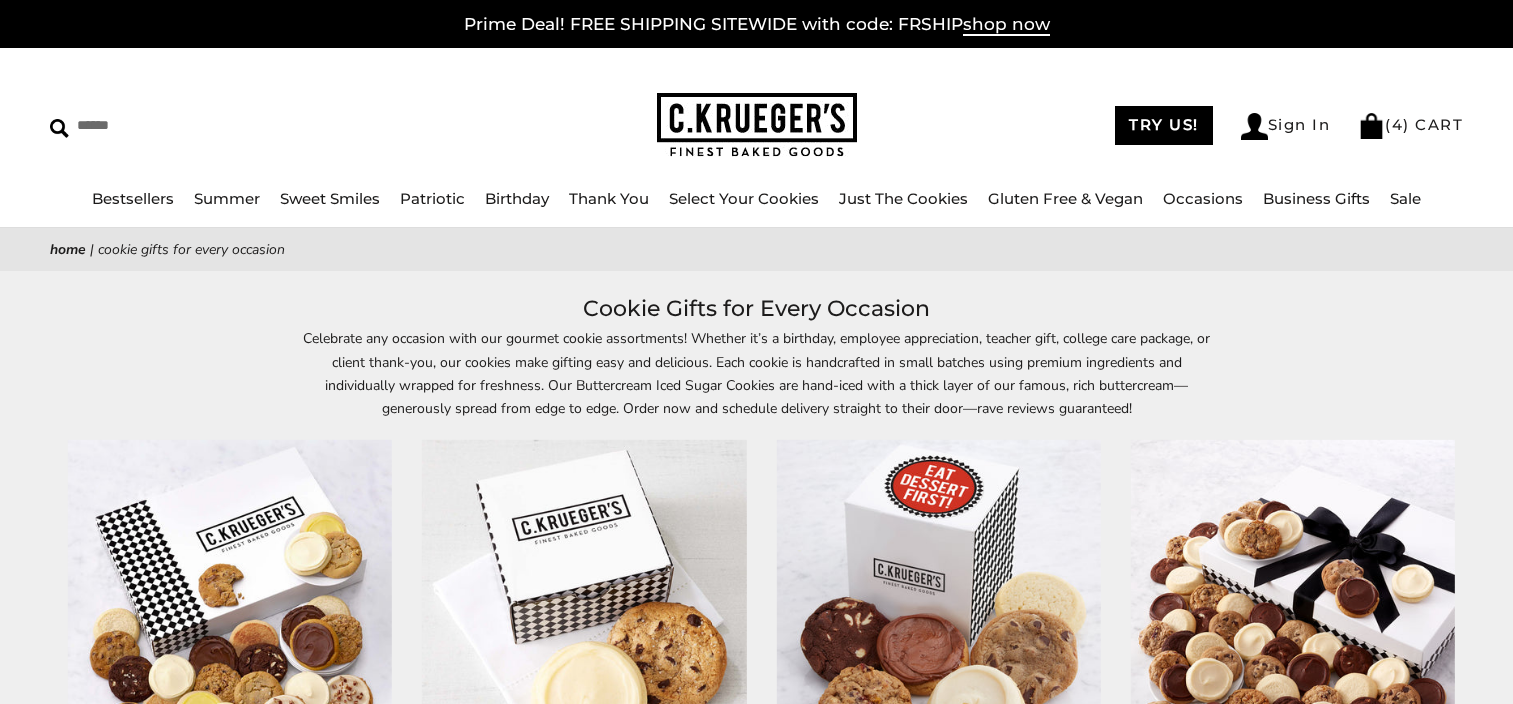 scroll, scrollTop: 0, scrollLeft: 0, axis: both 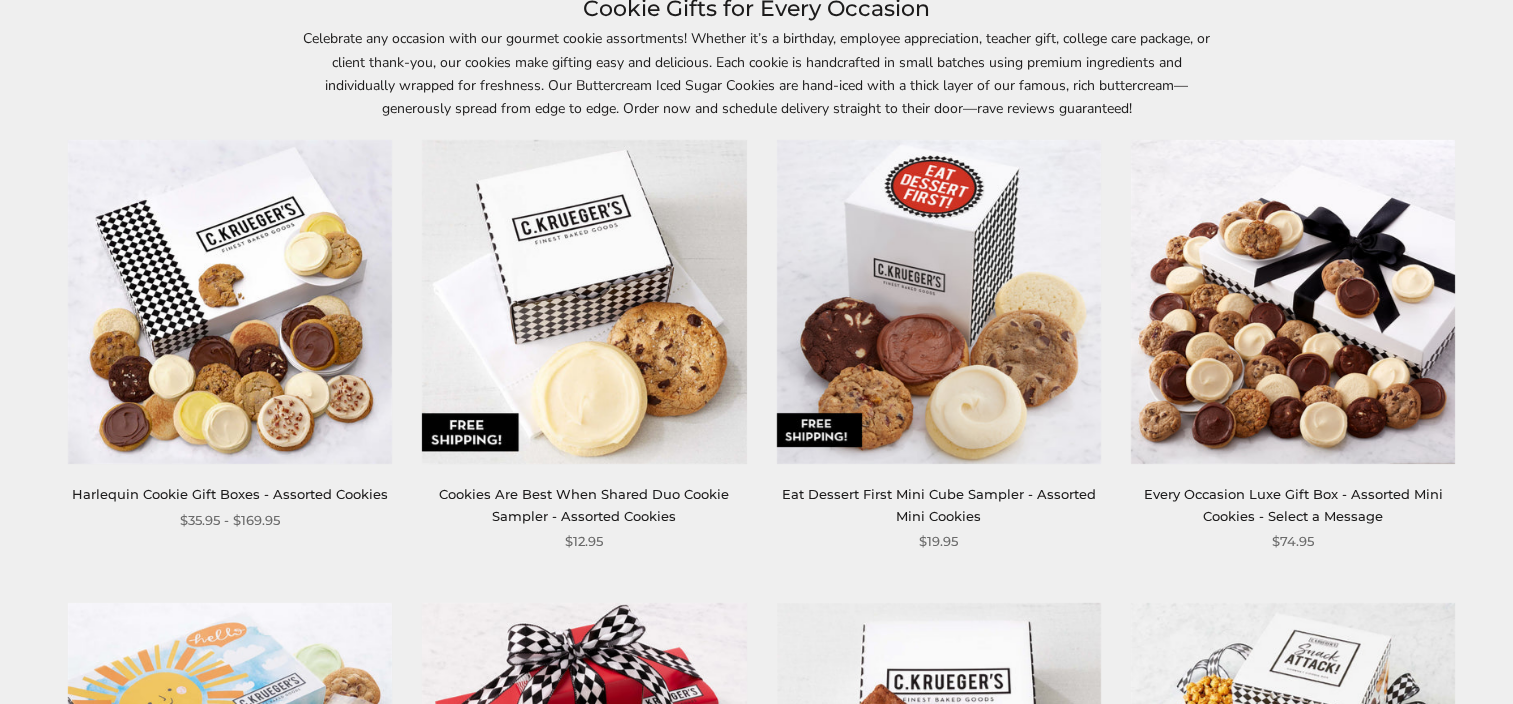 click at bounding box center [230, 302] 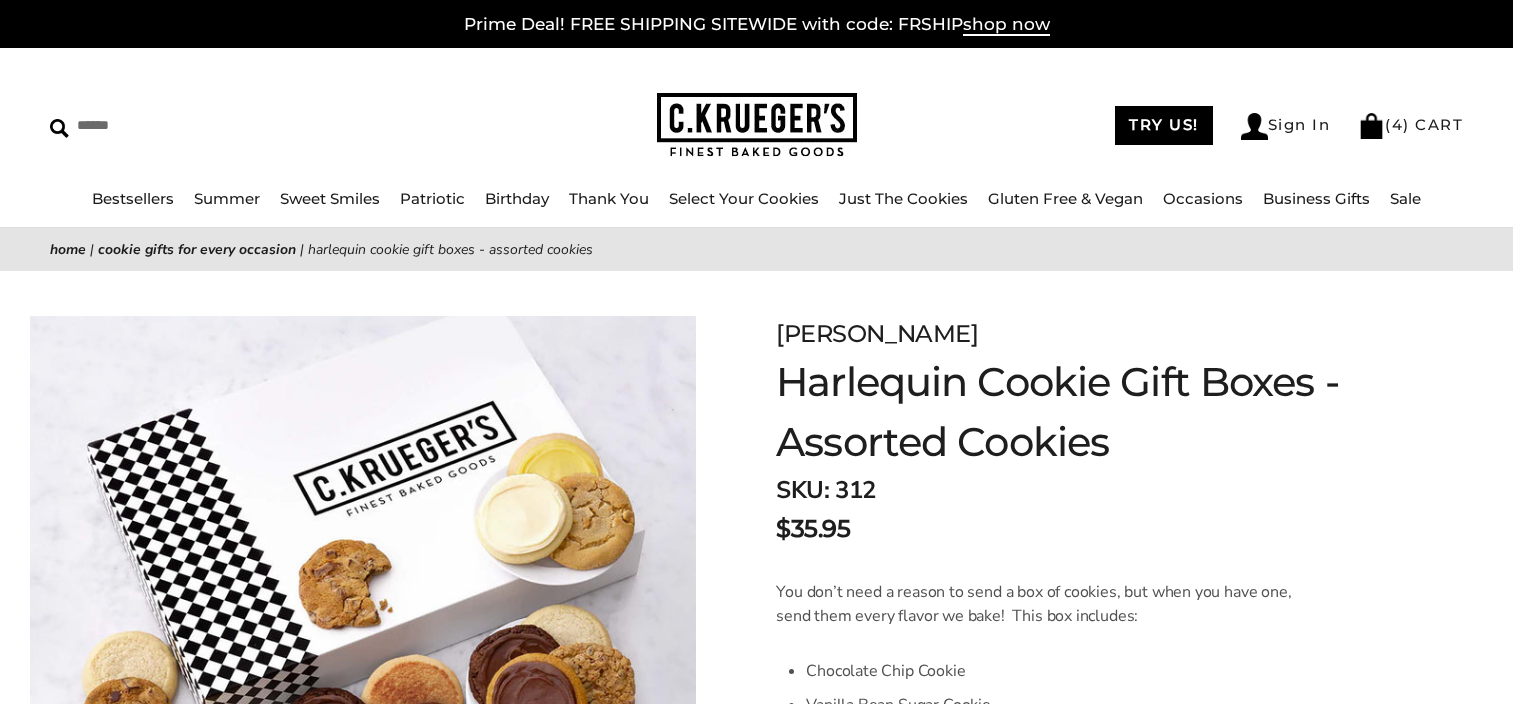 scroll, scrollTop: 64, scrollLeft: 0, axis: vertical 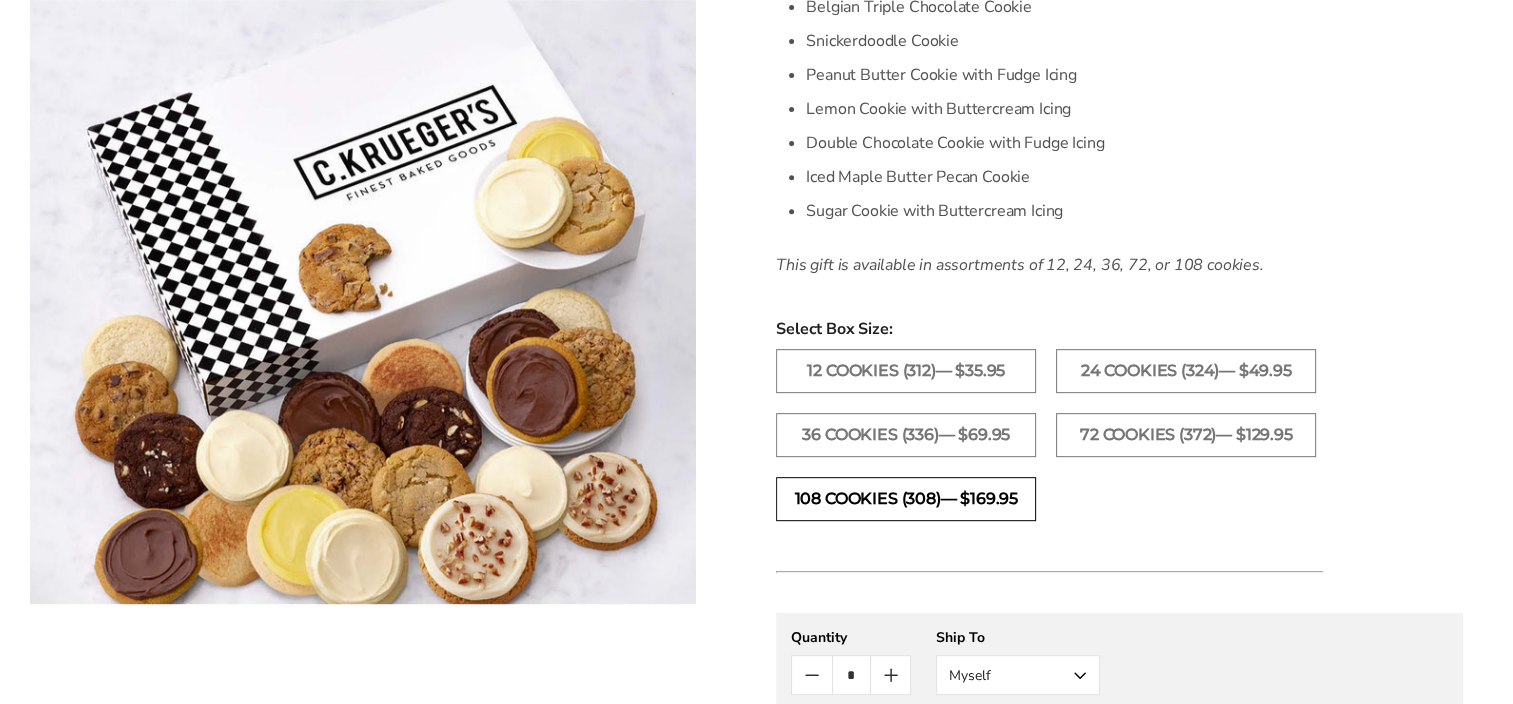 click on "108 Cookies (308)— $169.95" at bounding box center [906, 499] 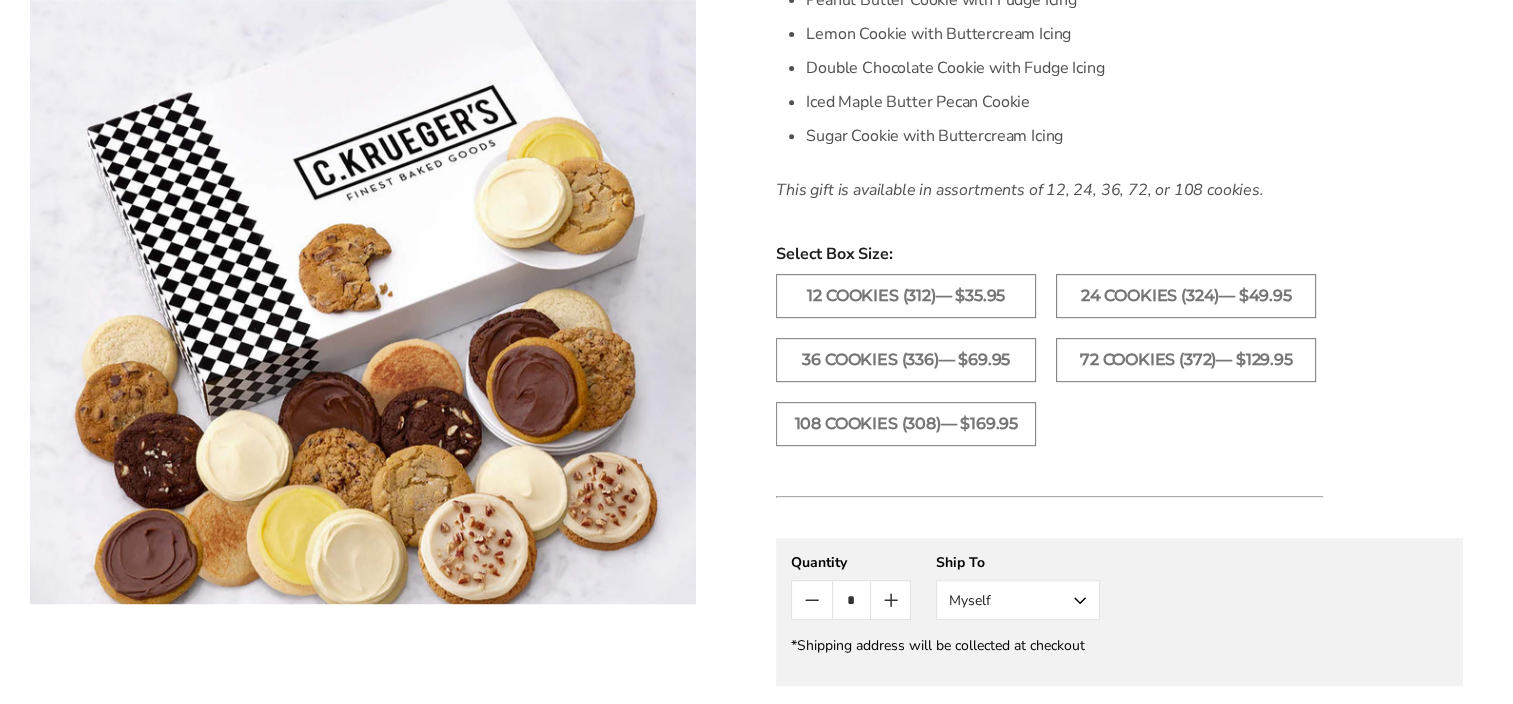 scroll, scrollTop: 700, scrollLeft: 0, axis: vertical 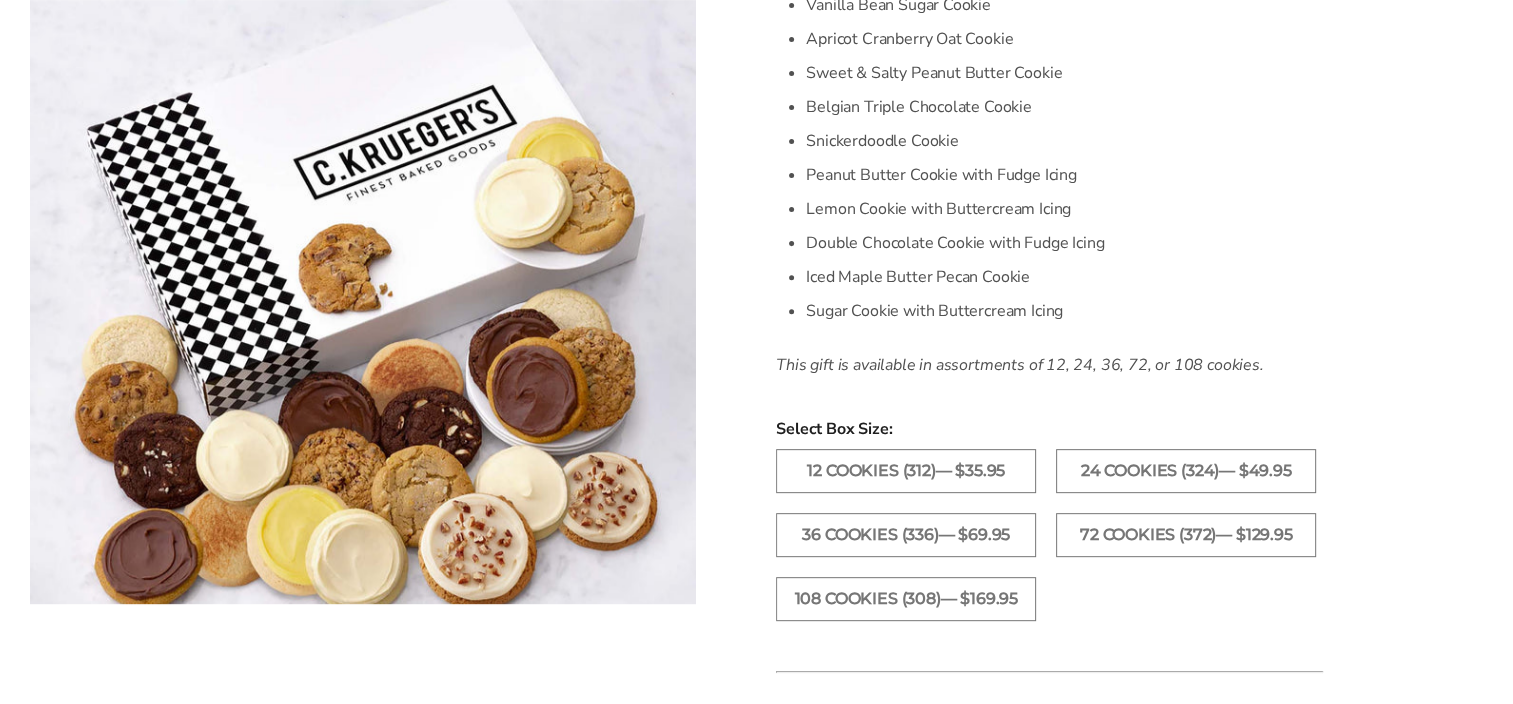click on "Double Chocolate Cookie with Fudge Icing" at bounding box center (1064, 243) 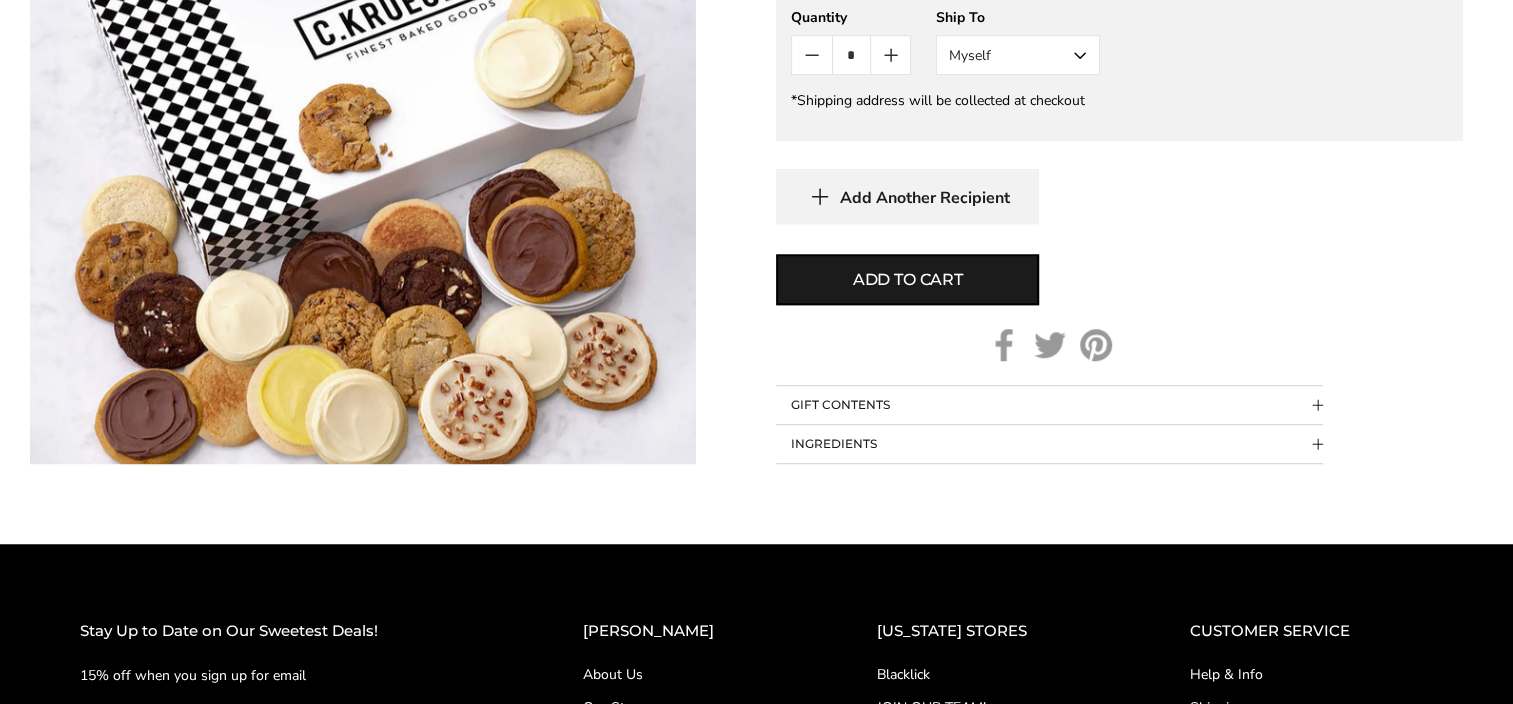 scroll, scrollTop: 1600, scrollLeft: 0, axis: vertical 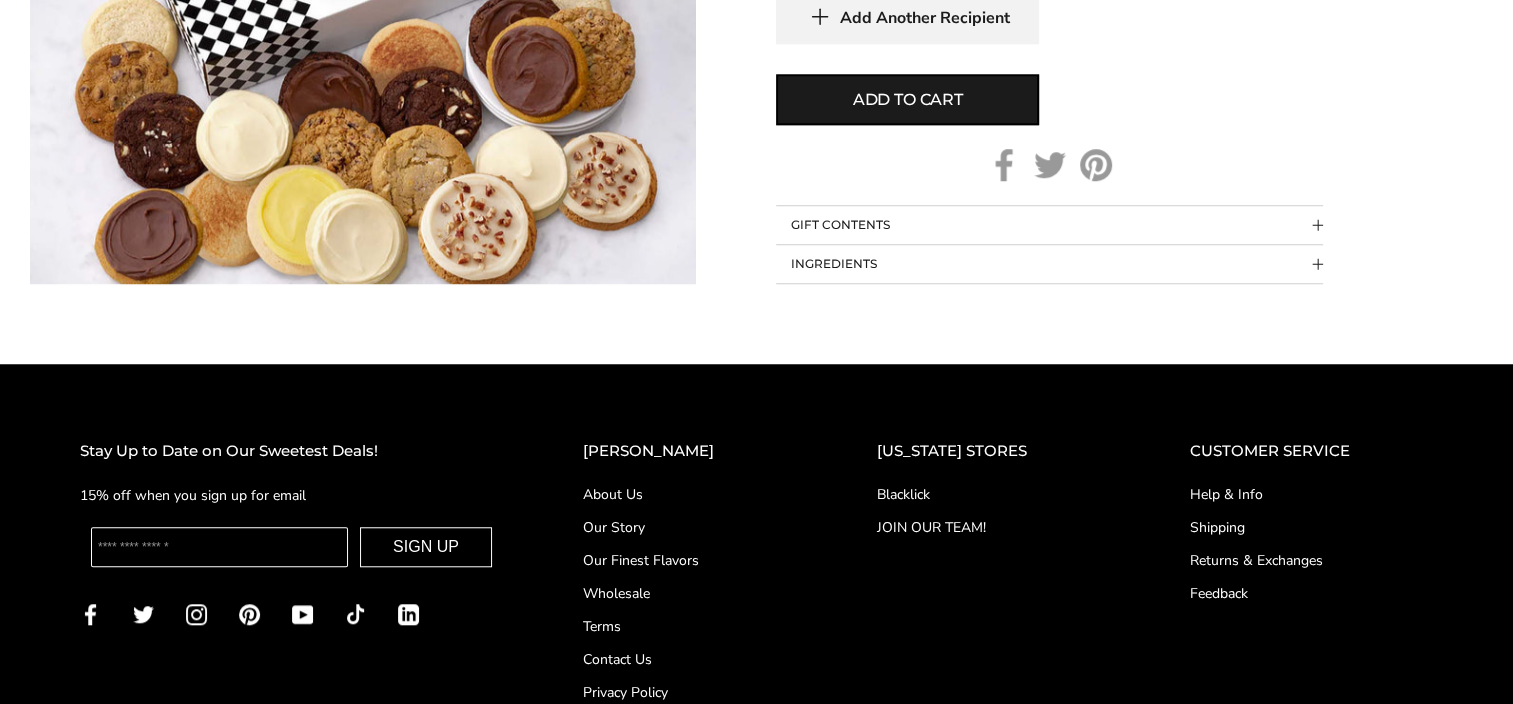 click on "GIFT CONTENTS" at bounding box center (1049, 225) 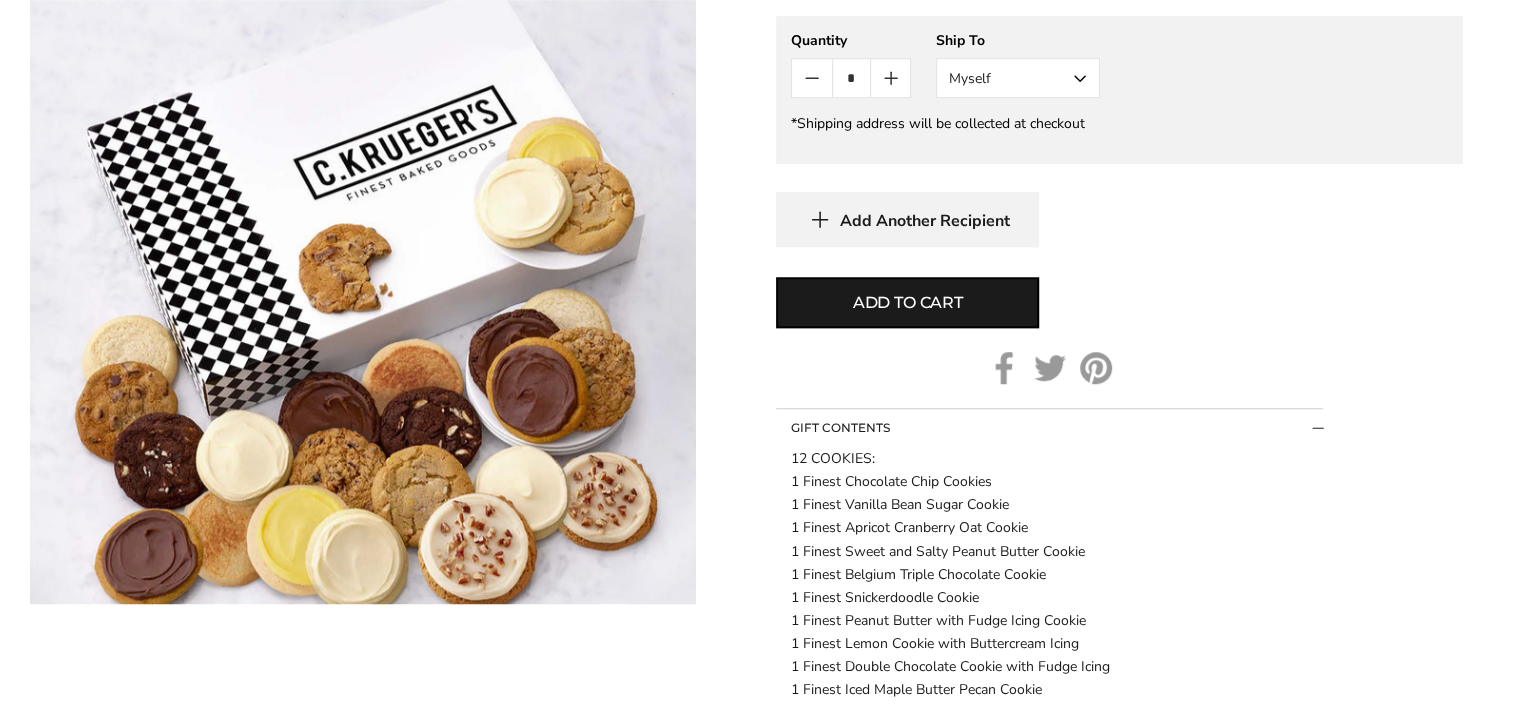 scroll, scrollTop: 1300, scrollLeft: 0, axis: vertical 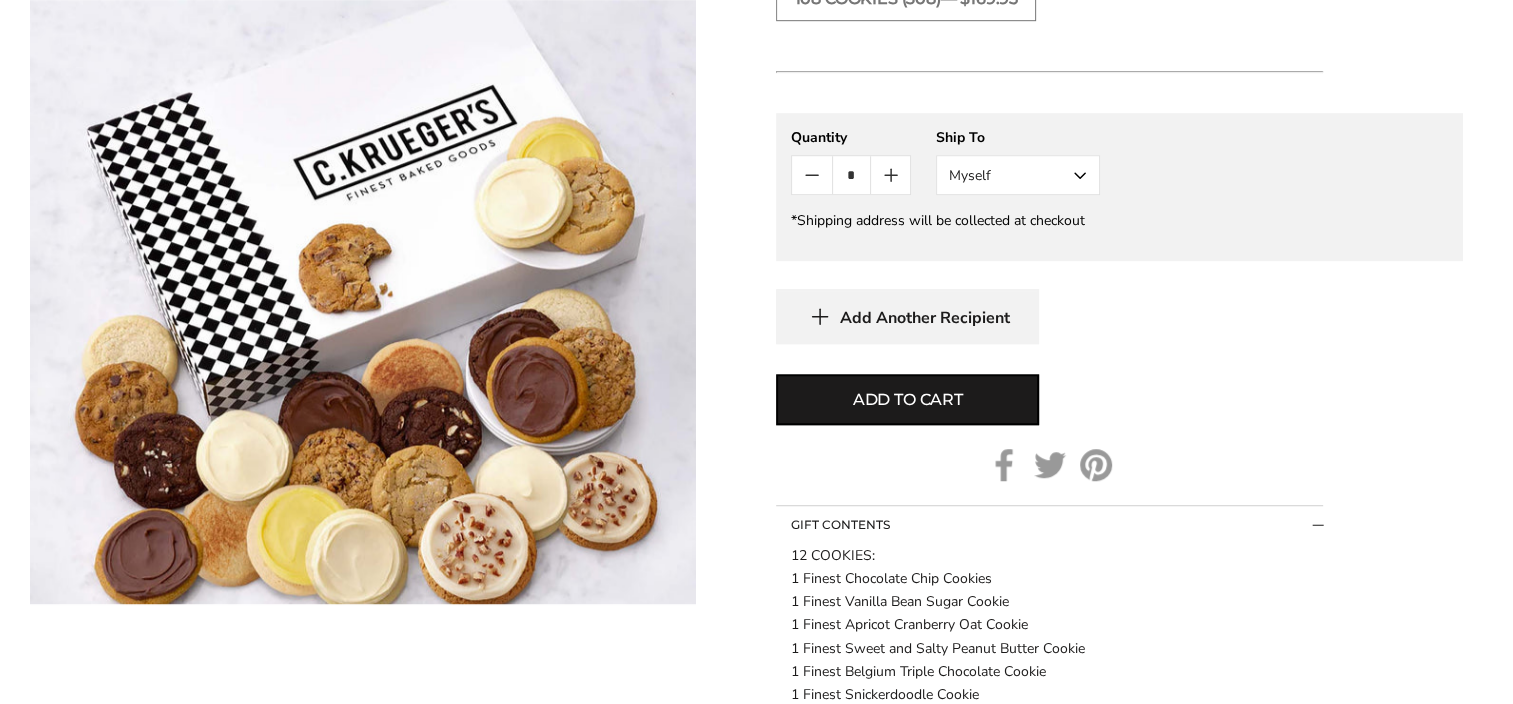click on "*" at bounding box center [851, 175] 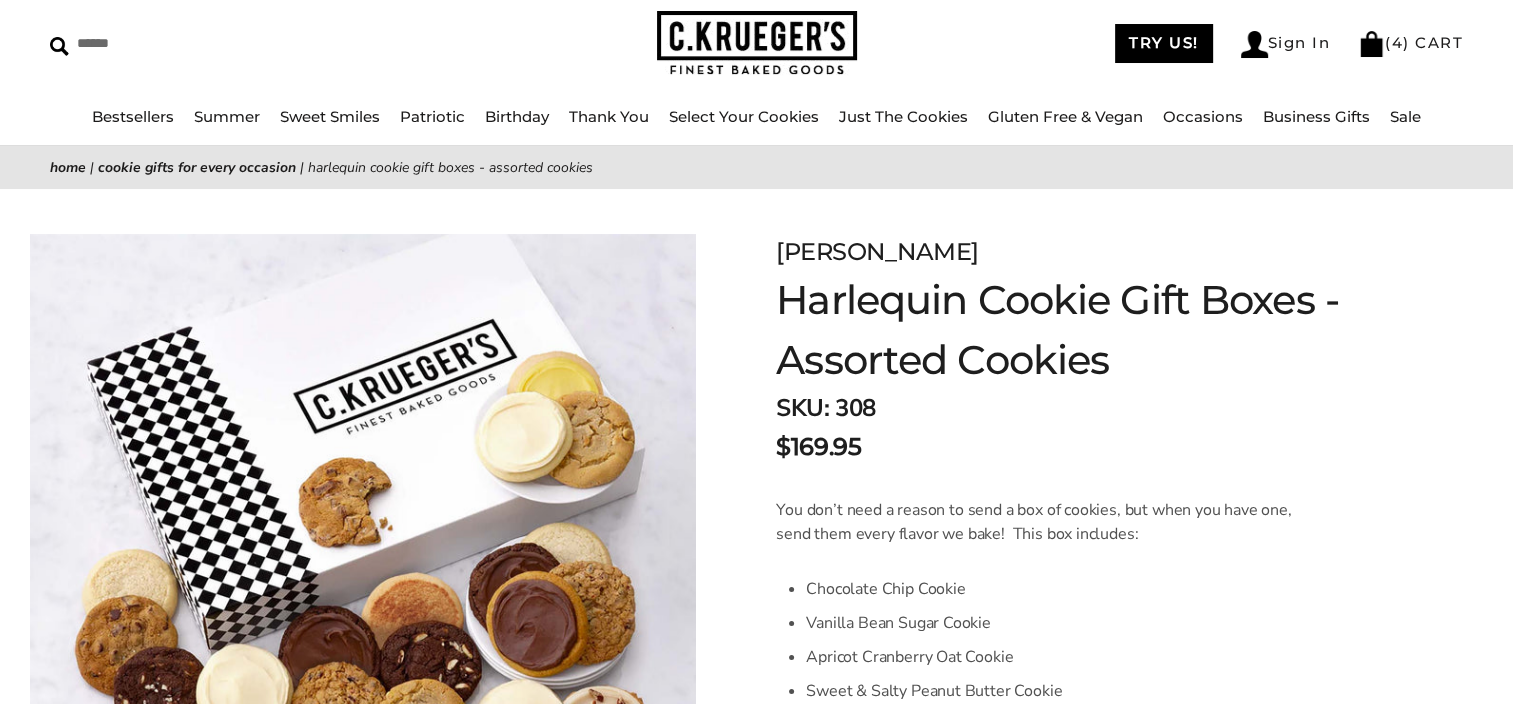 scroll, scrollTop: 0, scrollLeft: 0, axis: both 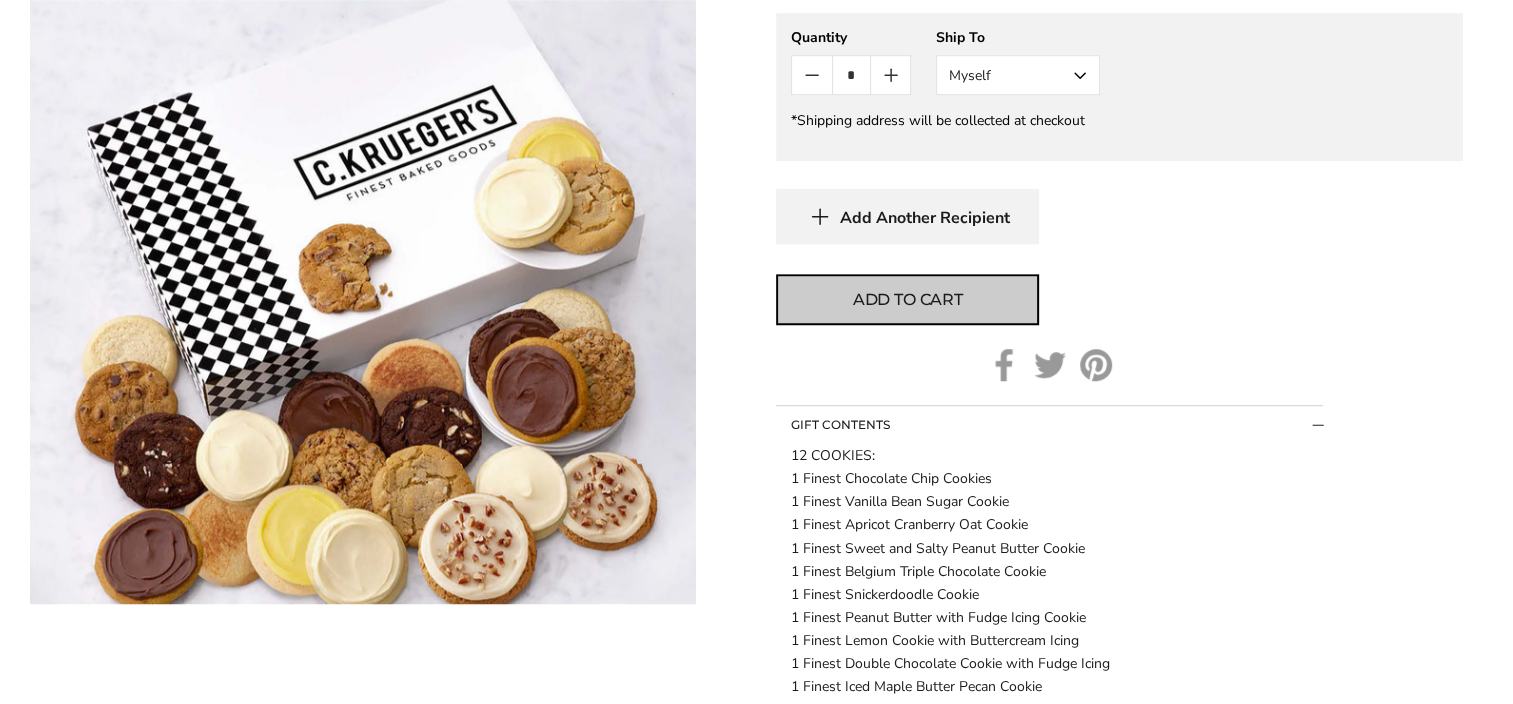click on "Add to cart" at bounding box center [908, 300] 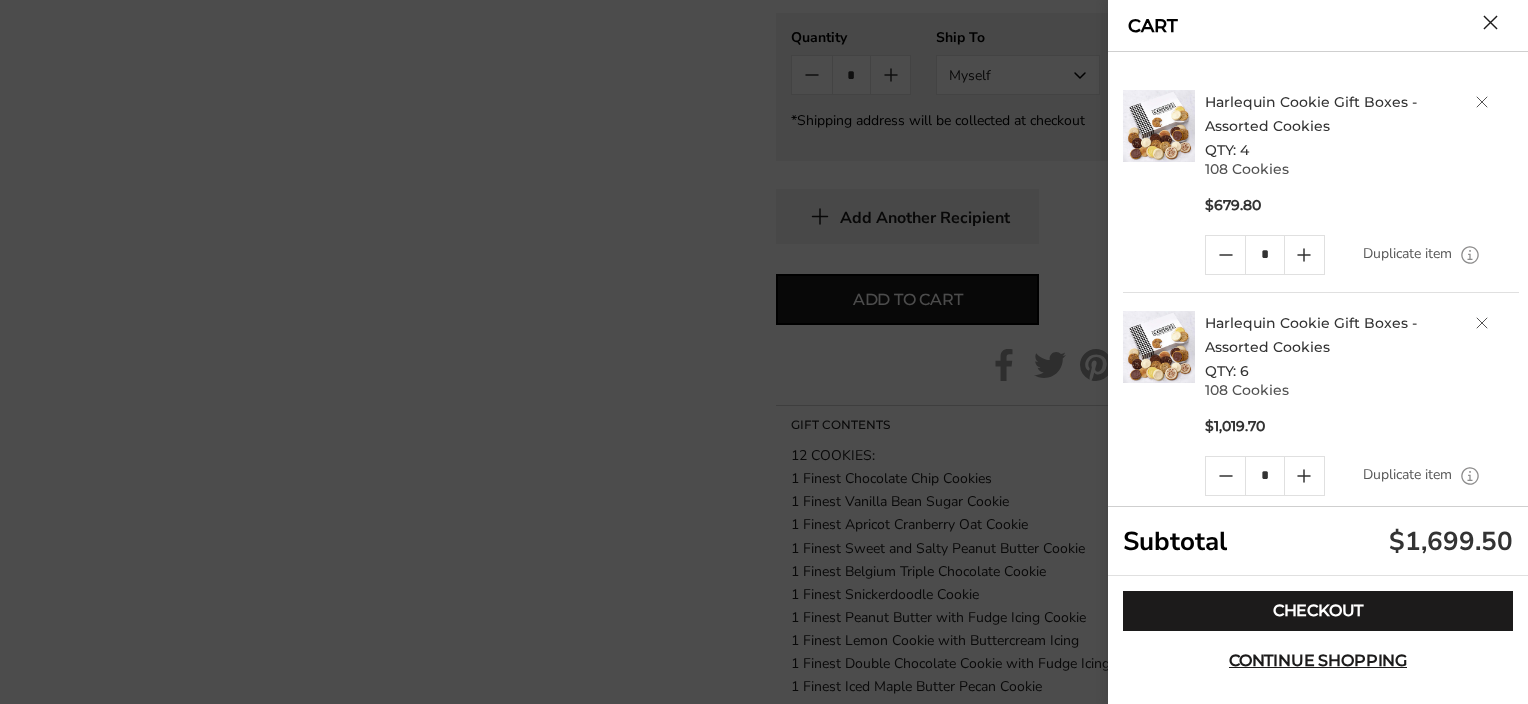 click at bounding box center [1482, 102] 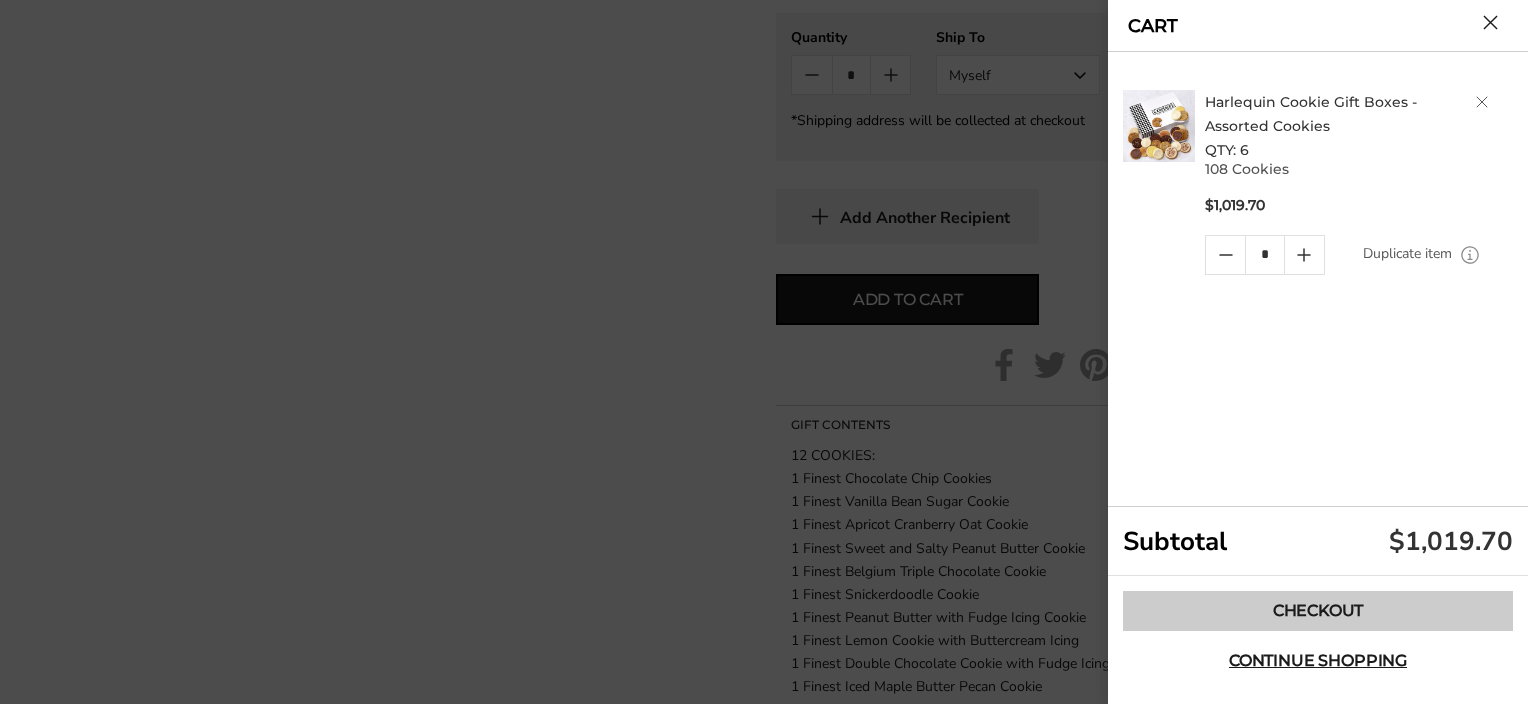 click on "Checkout" at bounding box center (1318, 611) 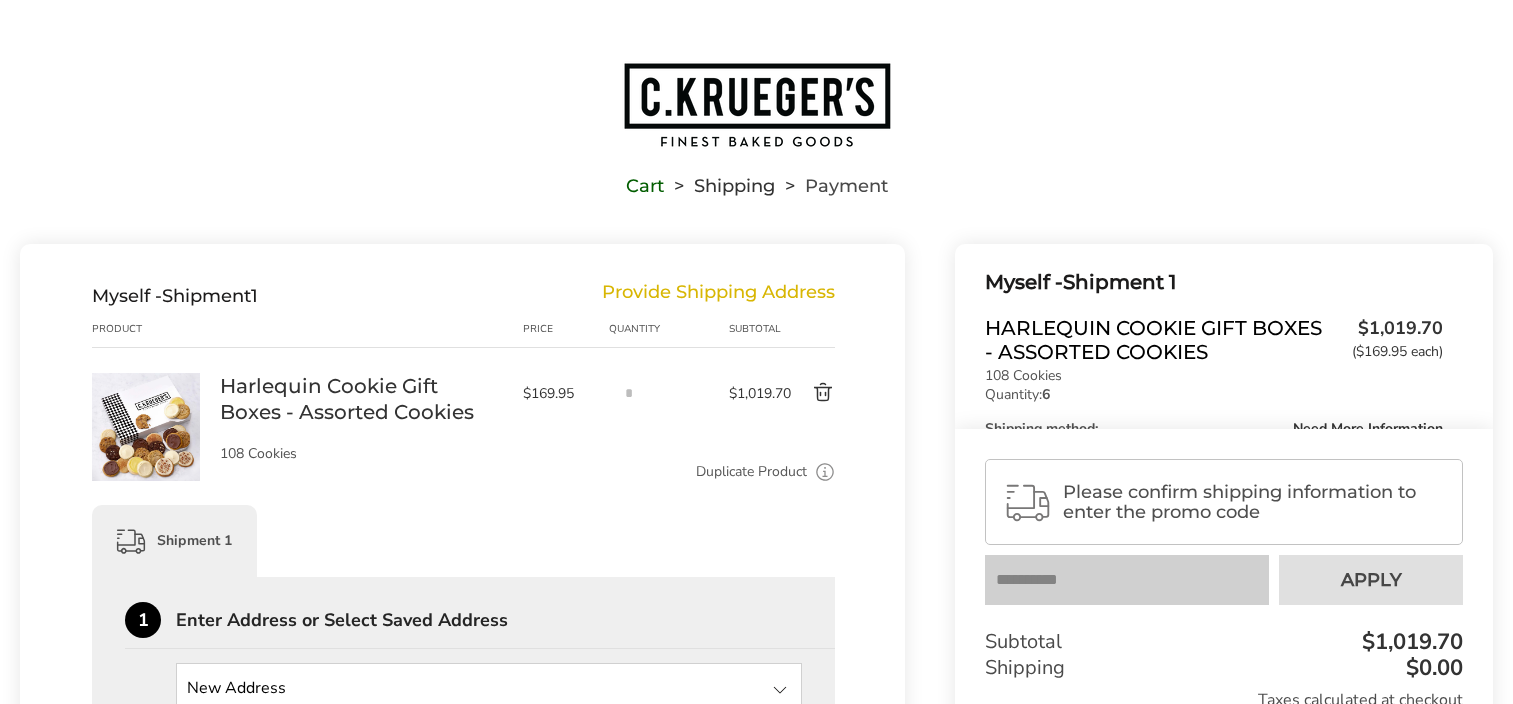 scroll, scrollTop: 0, scrollLeft: 0, axis: both 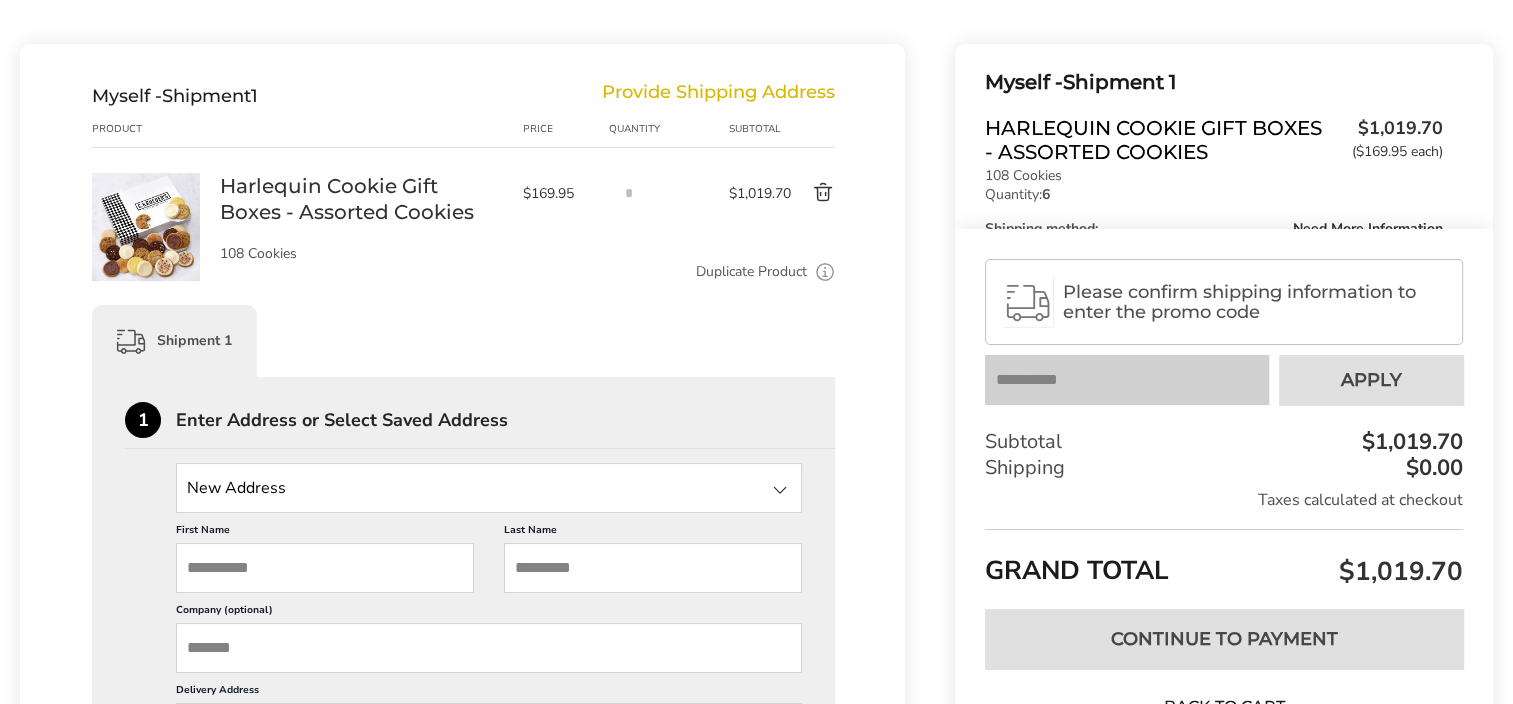 click on "Show order summary $1,019.70 Myself -  Shipment 1 Harlequin Cookie Gift Boxes - Assorted Cookies $1,019.70  ($169.95 each) 108 Cookies Quantity:  6  Shipping method:  Need More Information  Shipping price:  Need More Information  Estimated delivery date:  Need More Information  Subtotal  $1,019.70 Please confirm shipping information to enter the promo code Your coupon   is verified successfully Please enter your email to validate your coupon code: Submit Your coupon   has been successfully applied Apply Error: Code is invalid or does not apply to items currently in cart. Error: This discount coupon was already applied.  Subtotal  $1,019.70  Shipping  $0.00  Taxes calculated at checkout   GRAND TOTAL  $1,019.70 * Please fill in all required fields and confirm shipping information to continue  Continue to Payment  Back to Cart" at bounding box center [1199, 955] 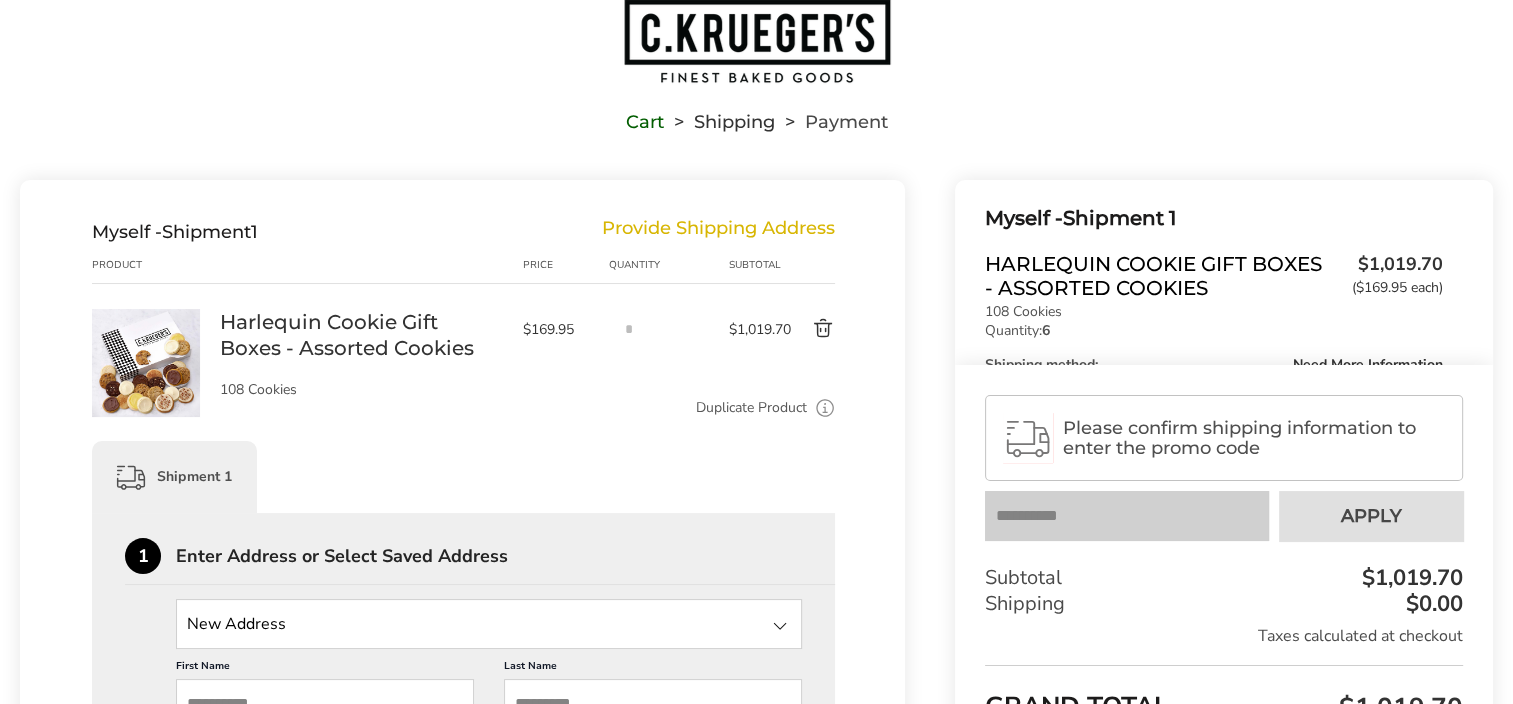 scroll, scrollTop: 0, scrollLeft: 0, axis: both 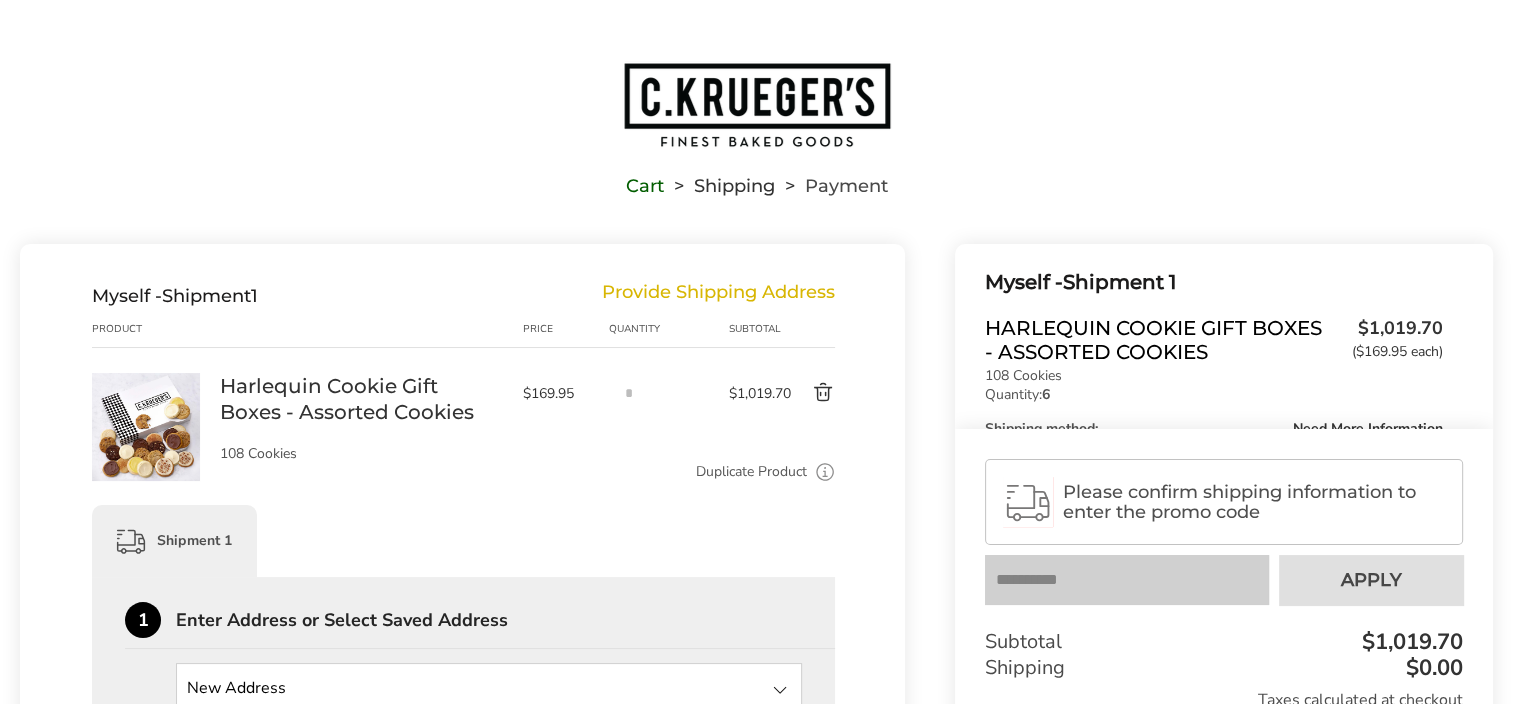 click at bounding box center [757, 105] 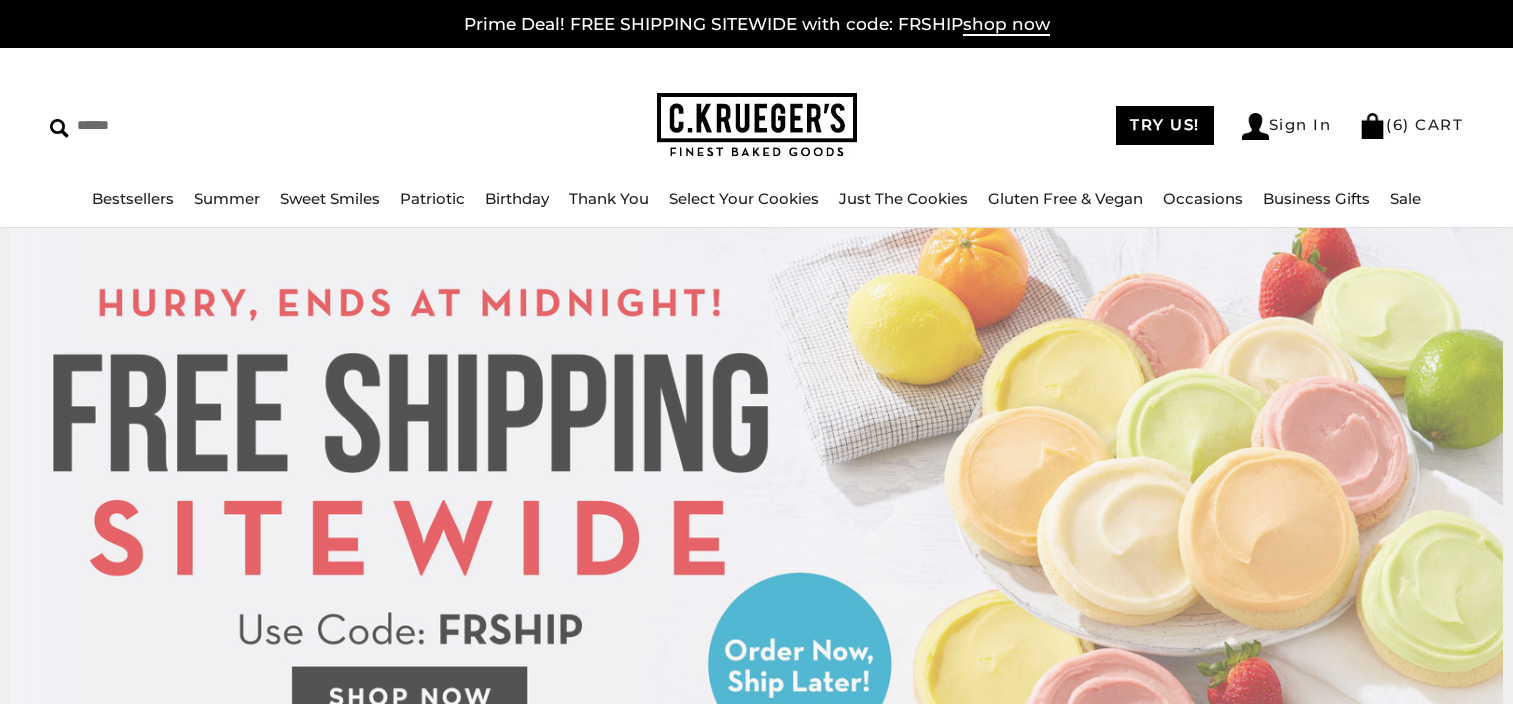 scroll, scrollTop: 0, scrollLeft: 0, axis: both 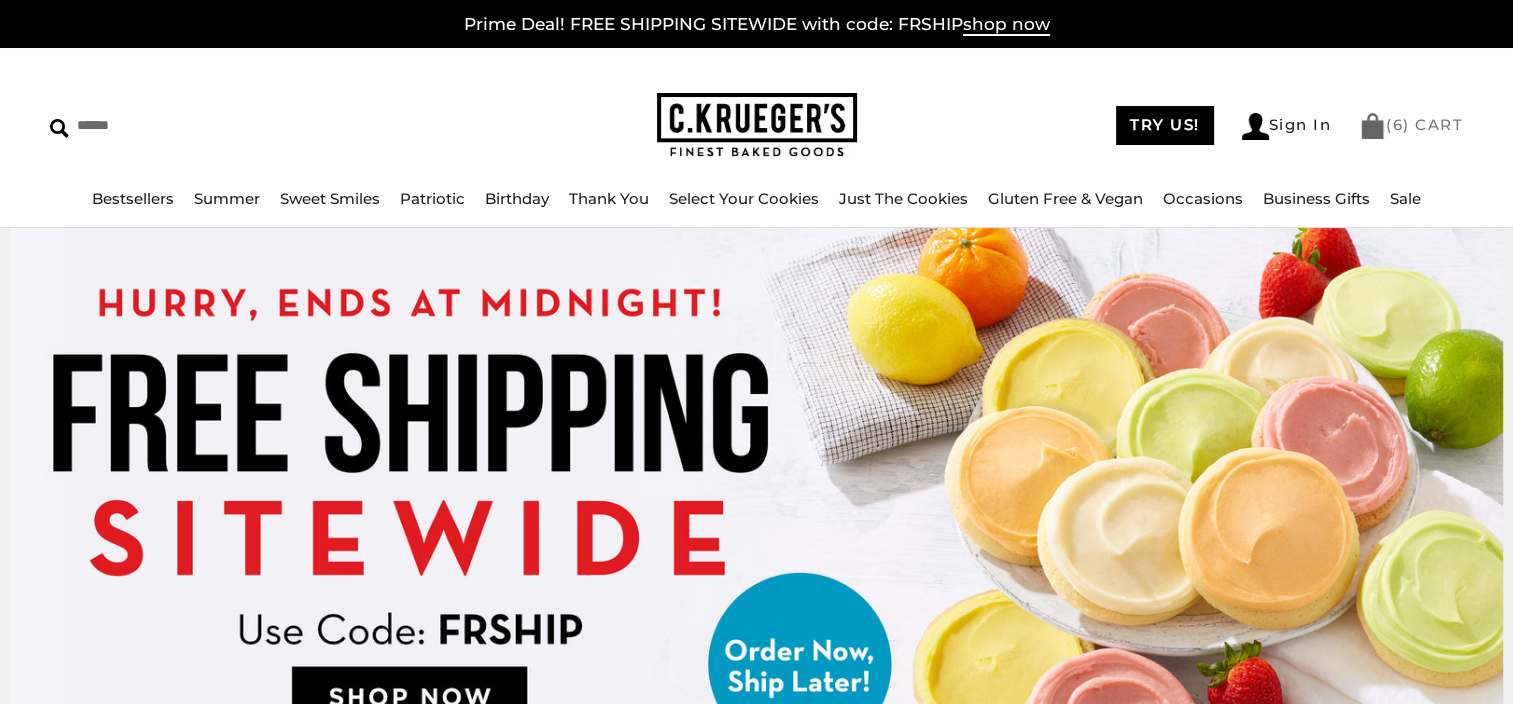 click on "( 6 )  CART" at bounding box center (1411, 124) 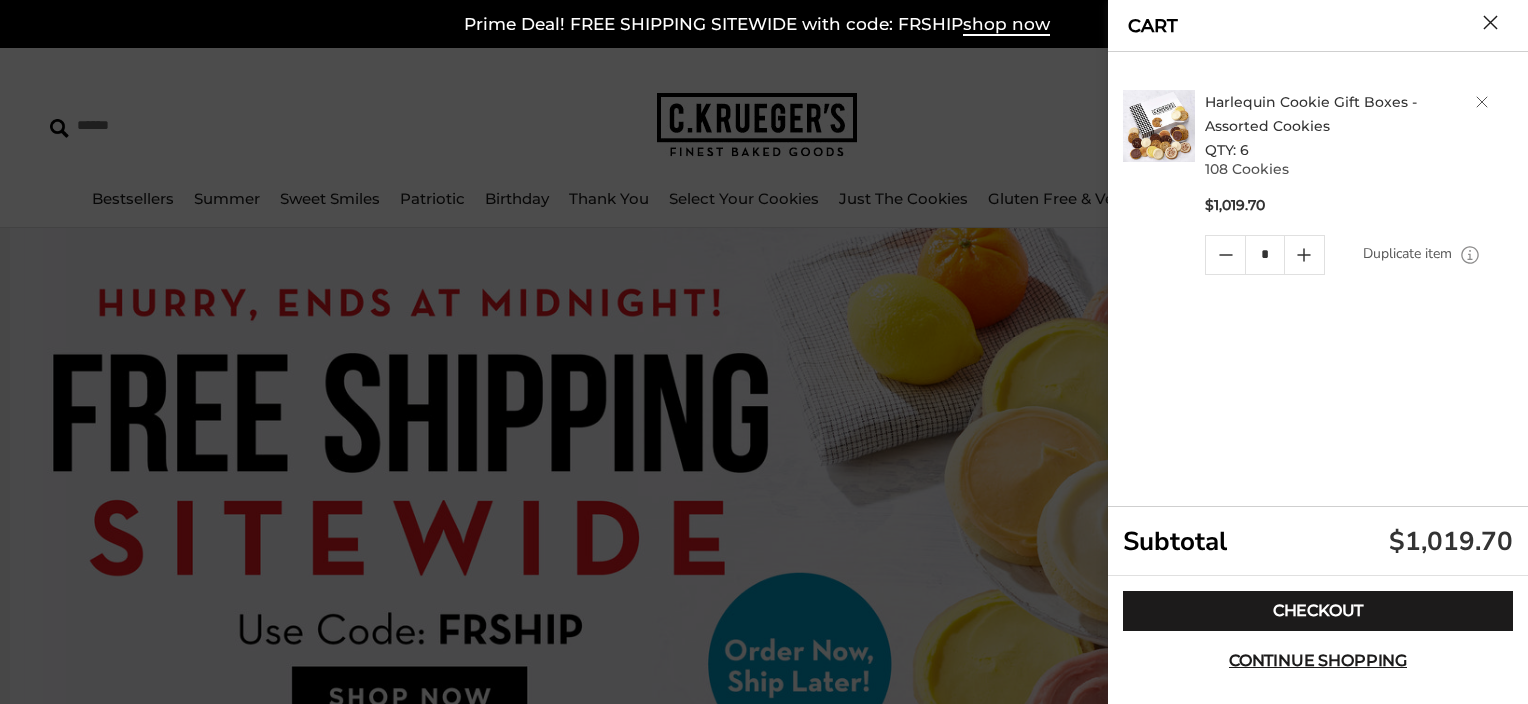 click on "Harlequin Cookie Gift Boxes - Assorted Cookies" at bounding box center (1311, 114) 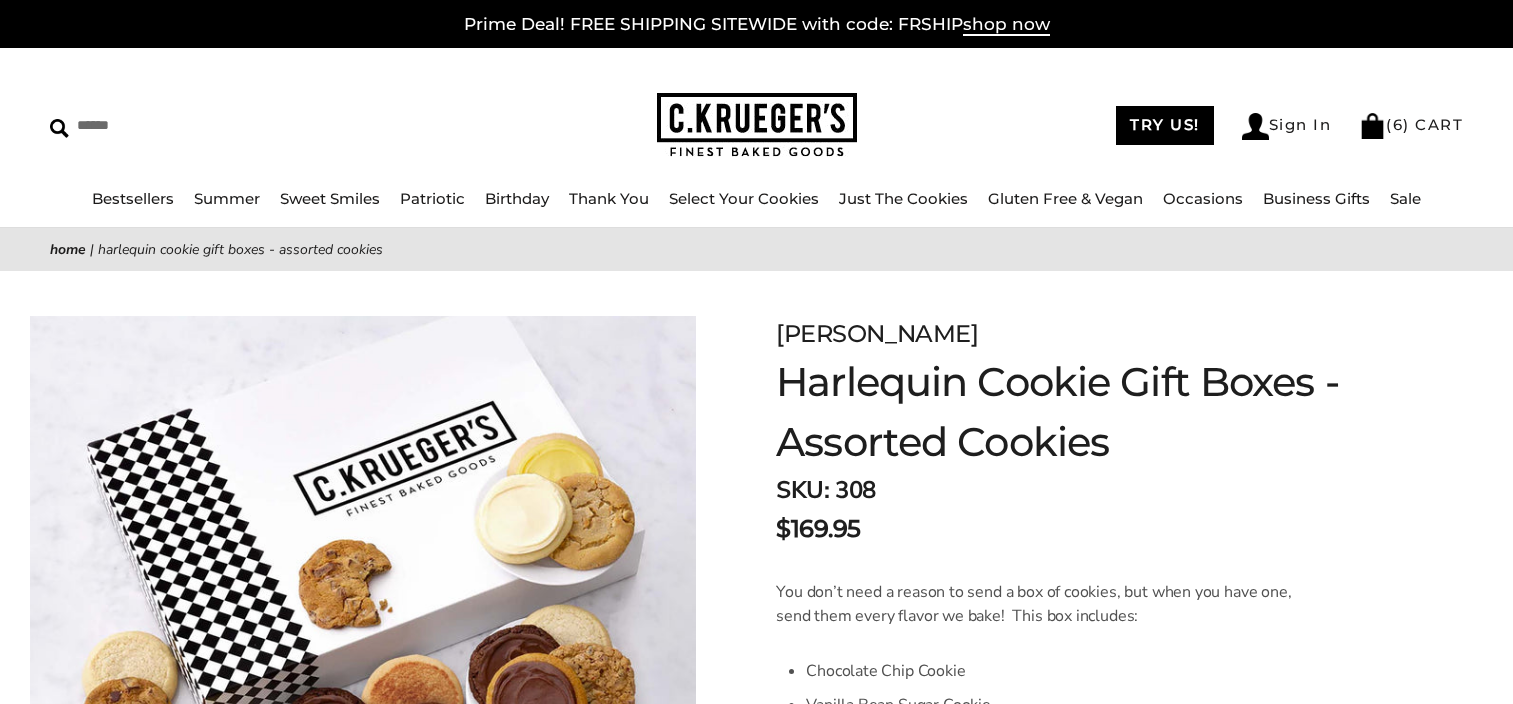 scroll, scrollTop: 0, scrollLeft: 0, axis: both 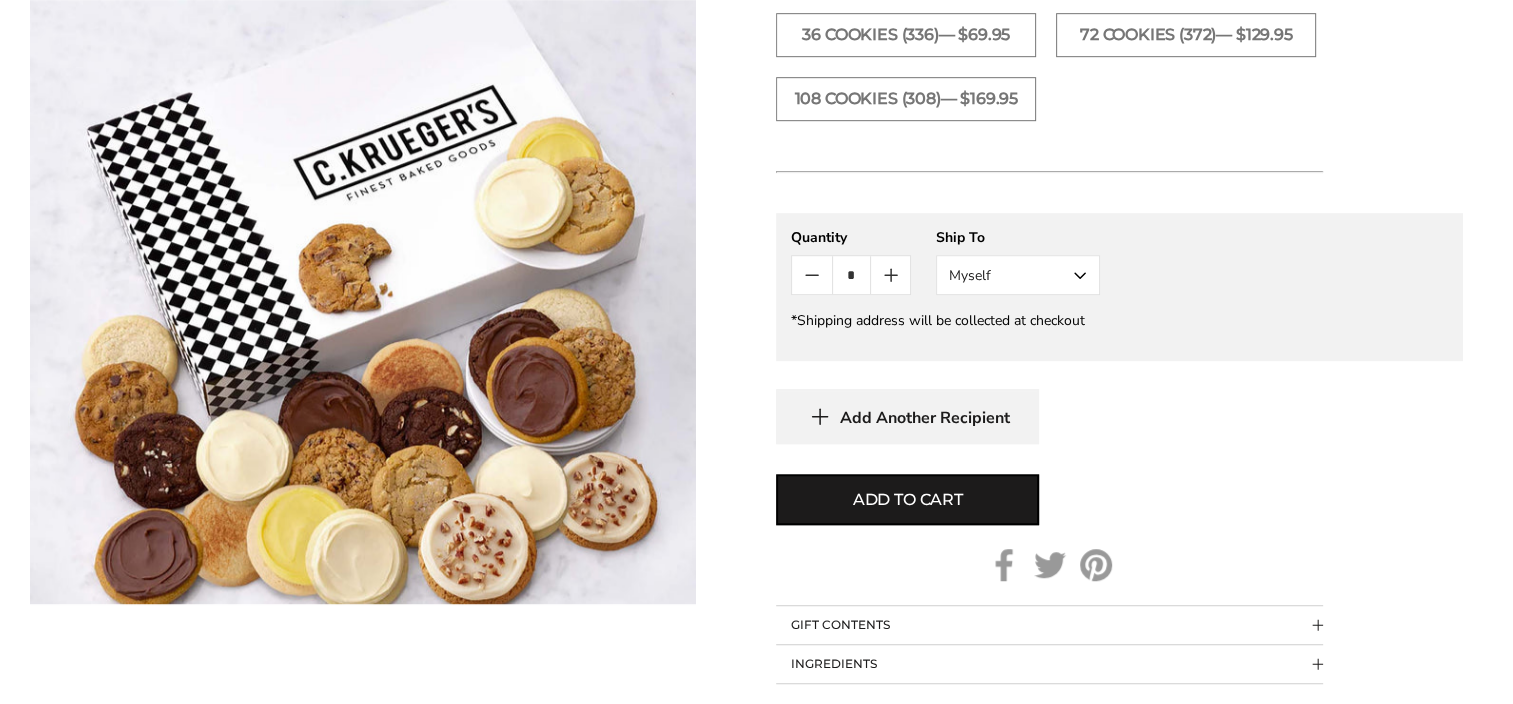 click on "12 Cookies (312)— $35.95
24 Cookies (324)— $49.95
36 Cookies (336)— $69.95" at bounding box center [1119, 45] 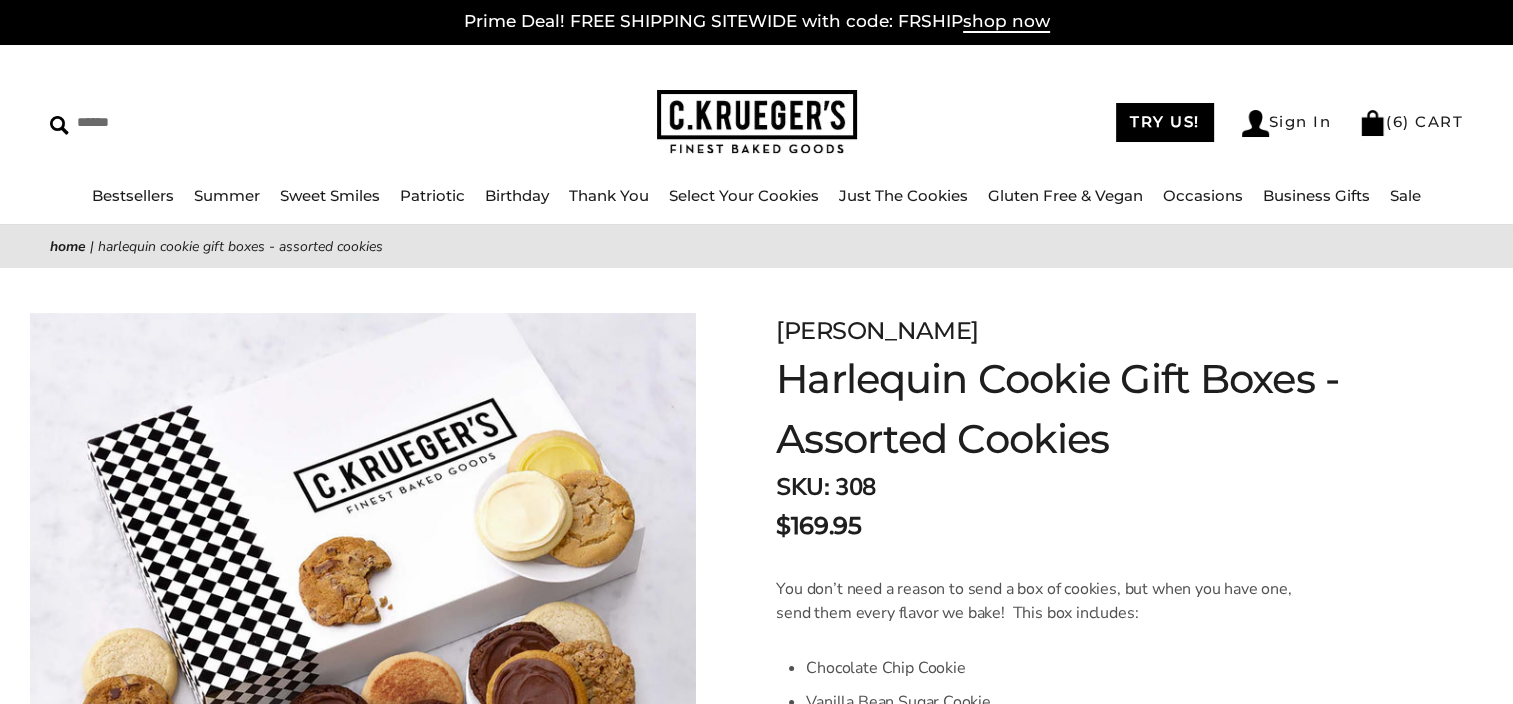 scroll, scrollTop: 0, scrollLeft: 0, axis: both 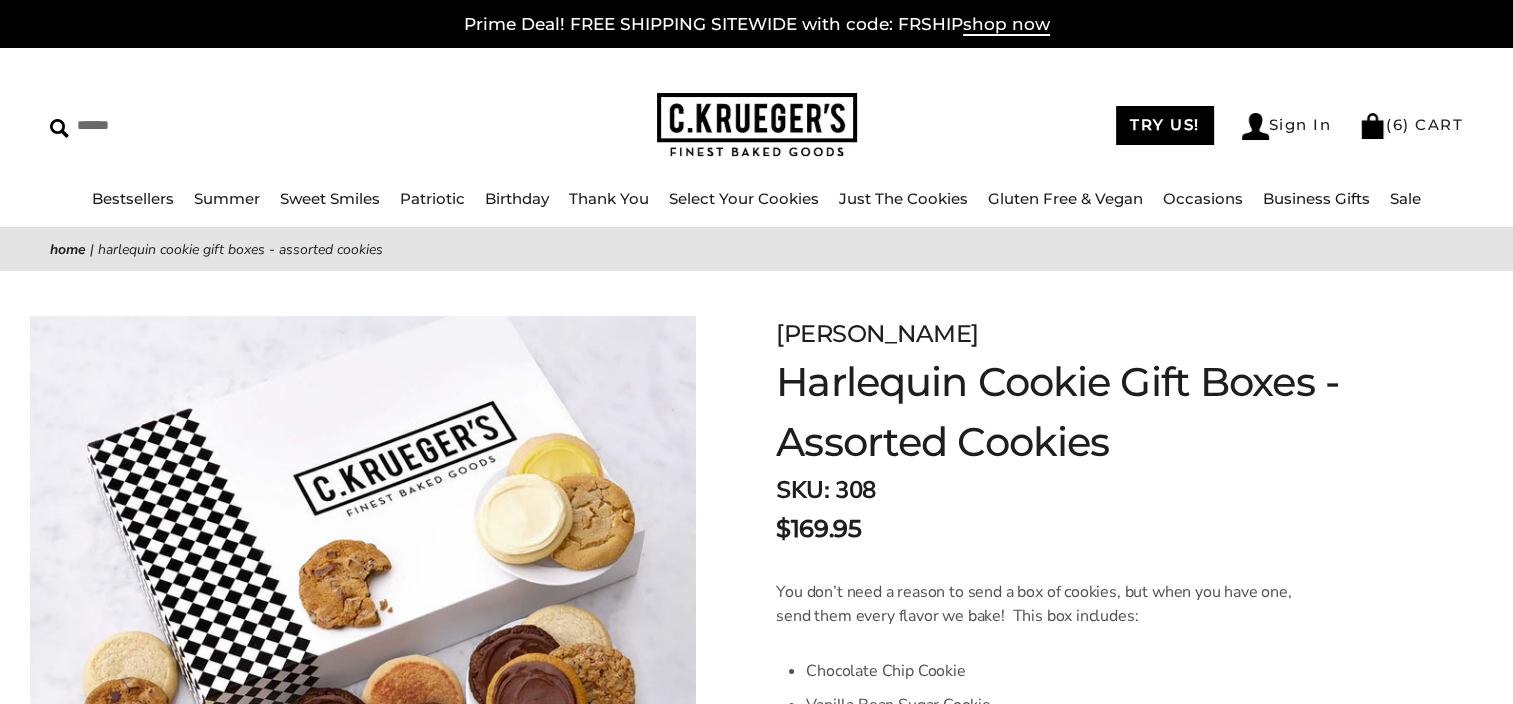 click on "Home
|
Harlequin Cookie Gift Boxes - Assorted Cookies" at bounding box center (756, 249) 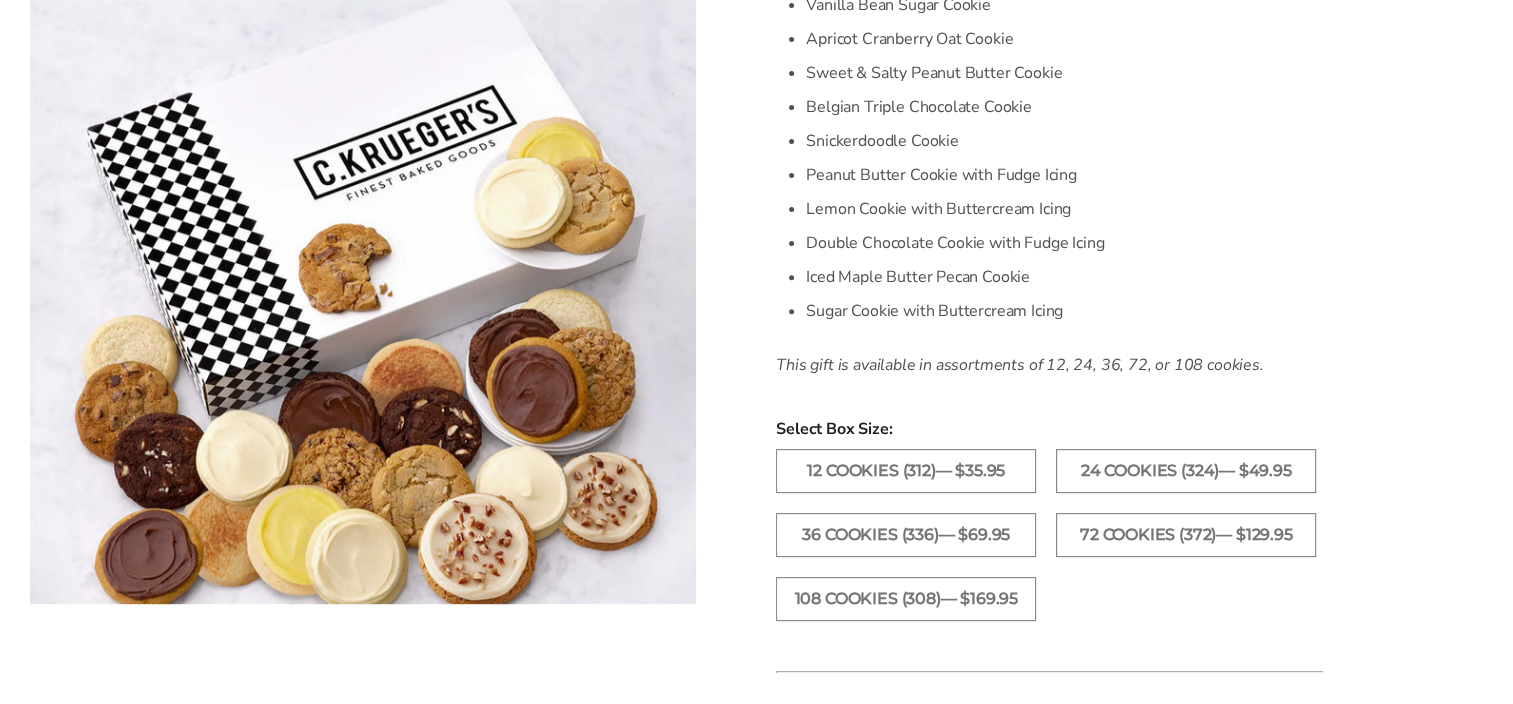 scroll, scrollTop: 600, scrollLeft: 0, axis: vertical 